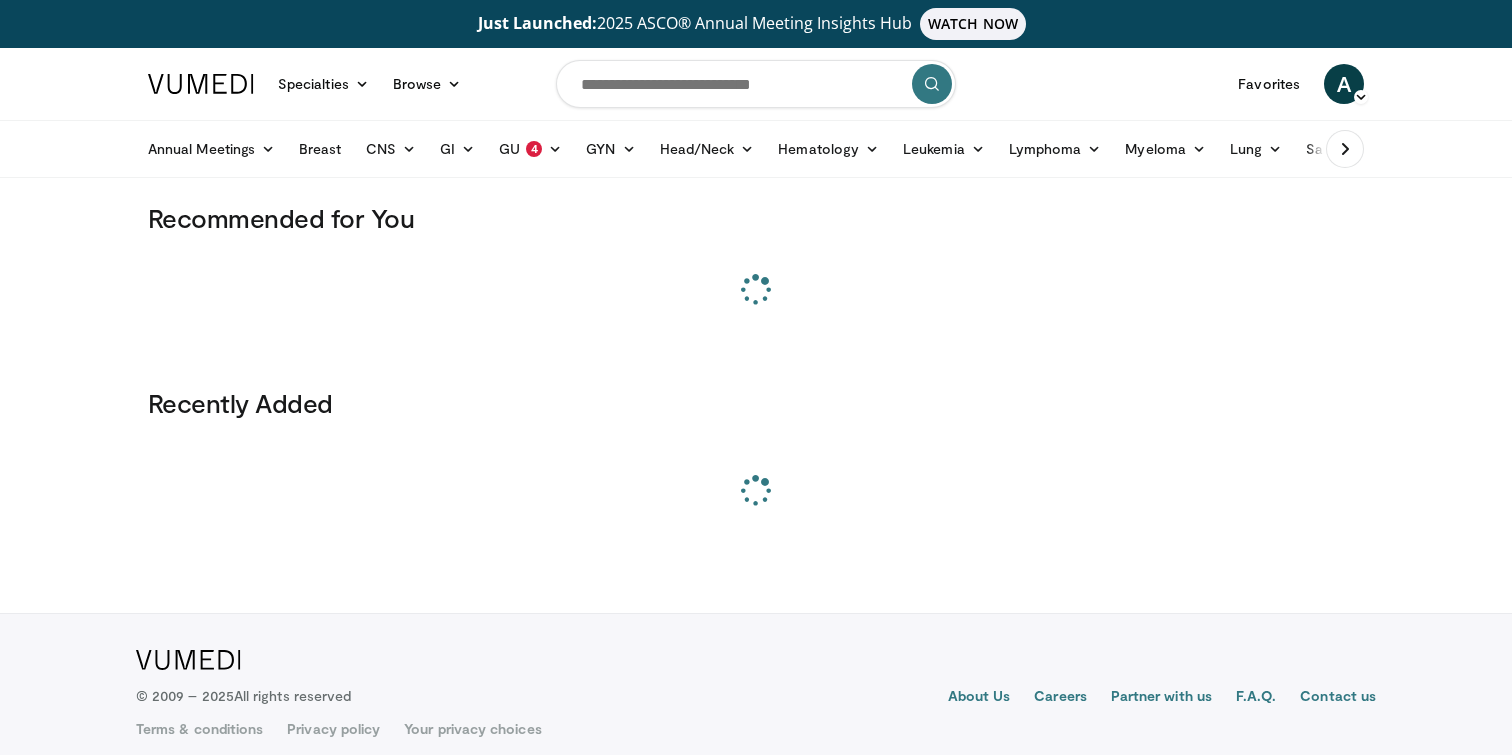 scroll, scrollTop: 0, scrollLeft: 0, axis: both 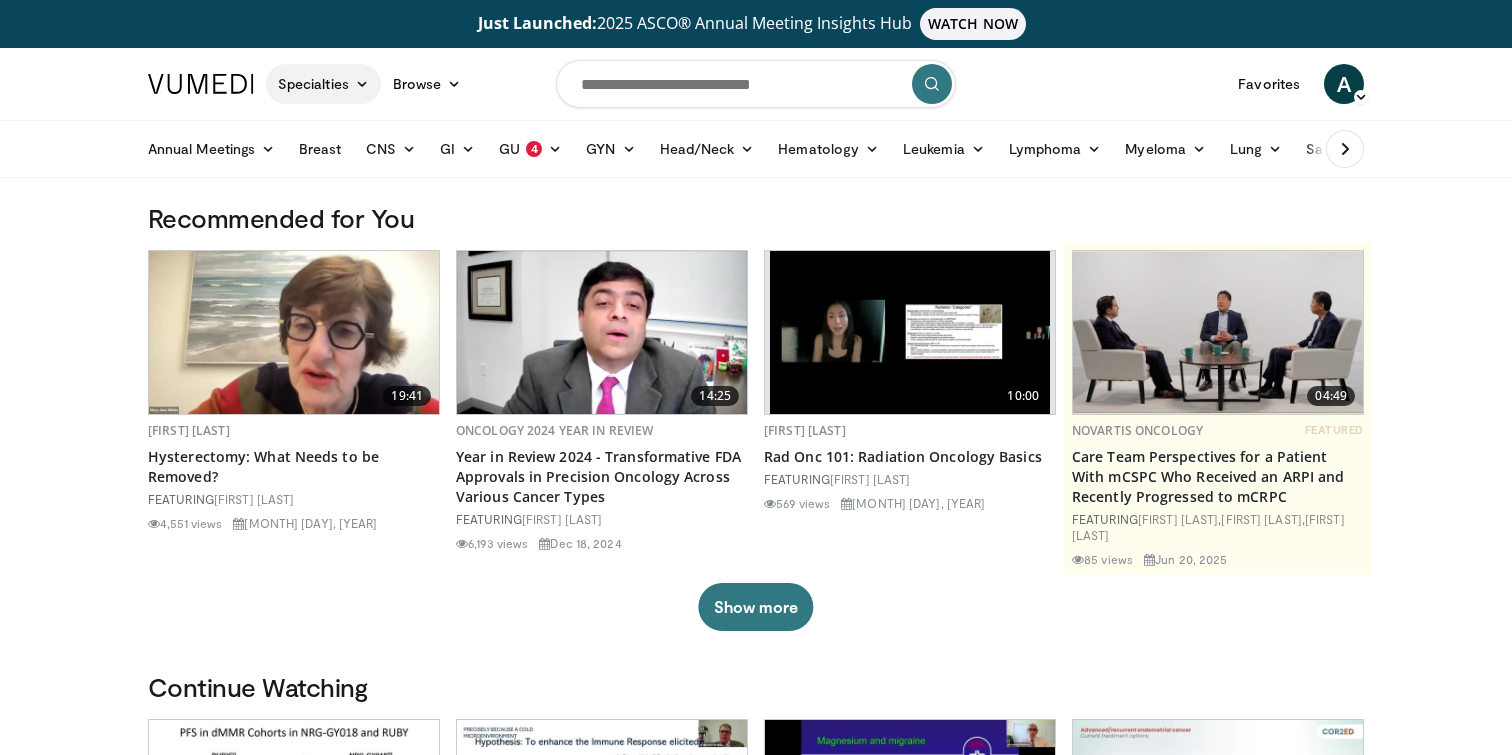 click on "Specialties" at bounding box center [323, 84] 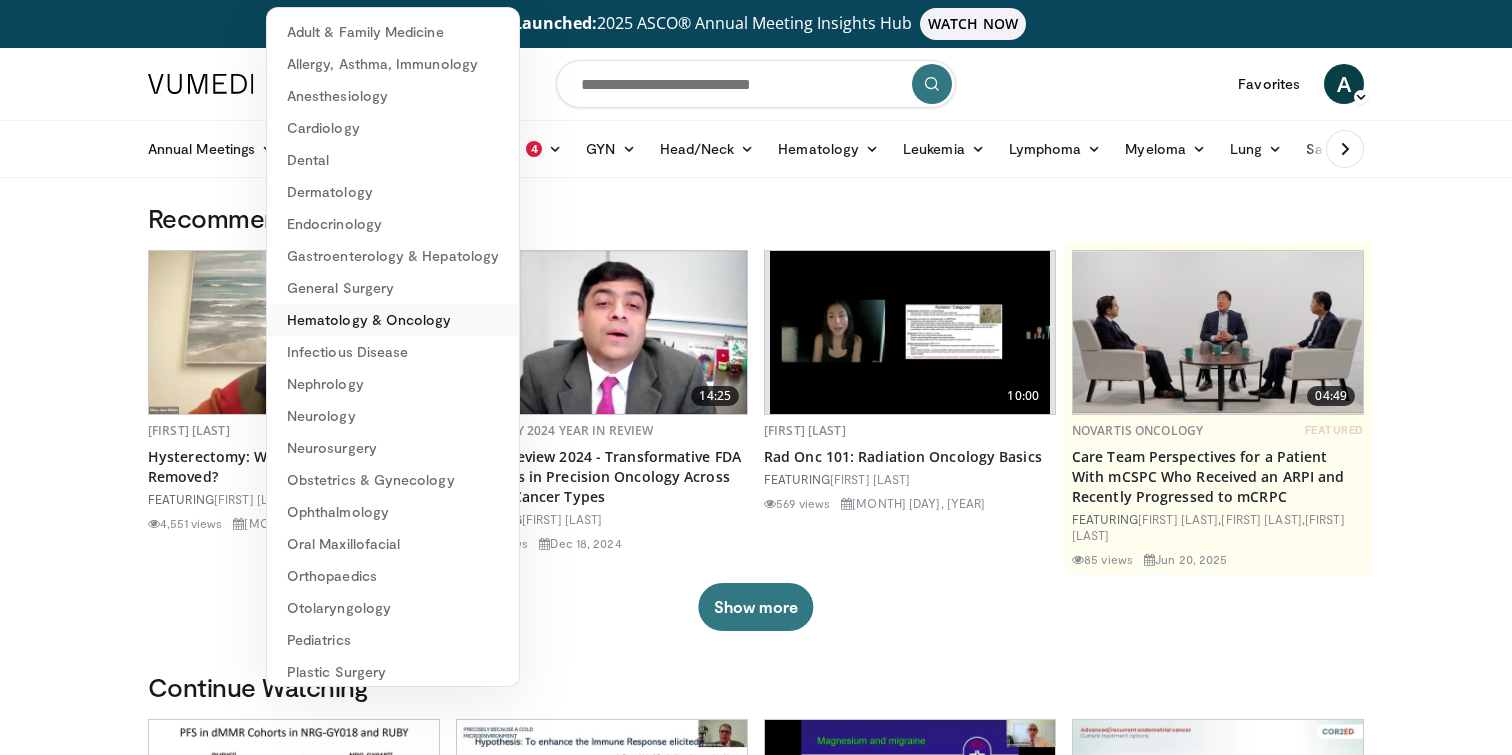 click on "Hematology & Oncology" at bounding box center (393, 320) 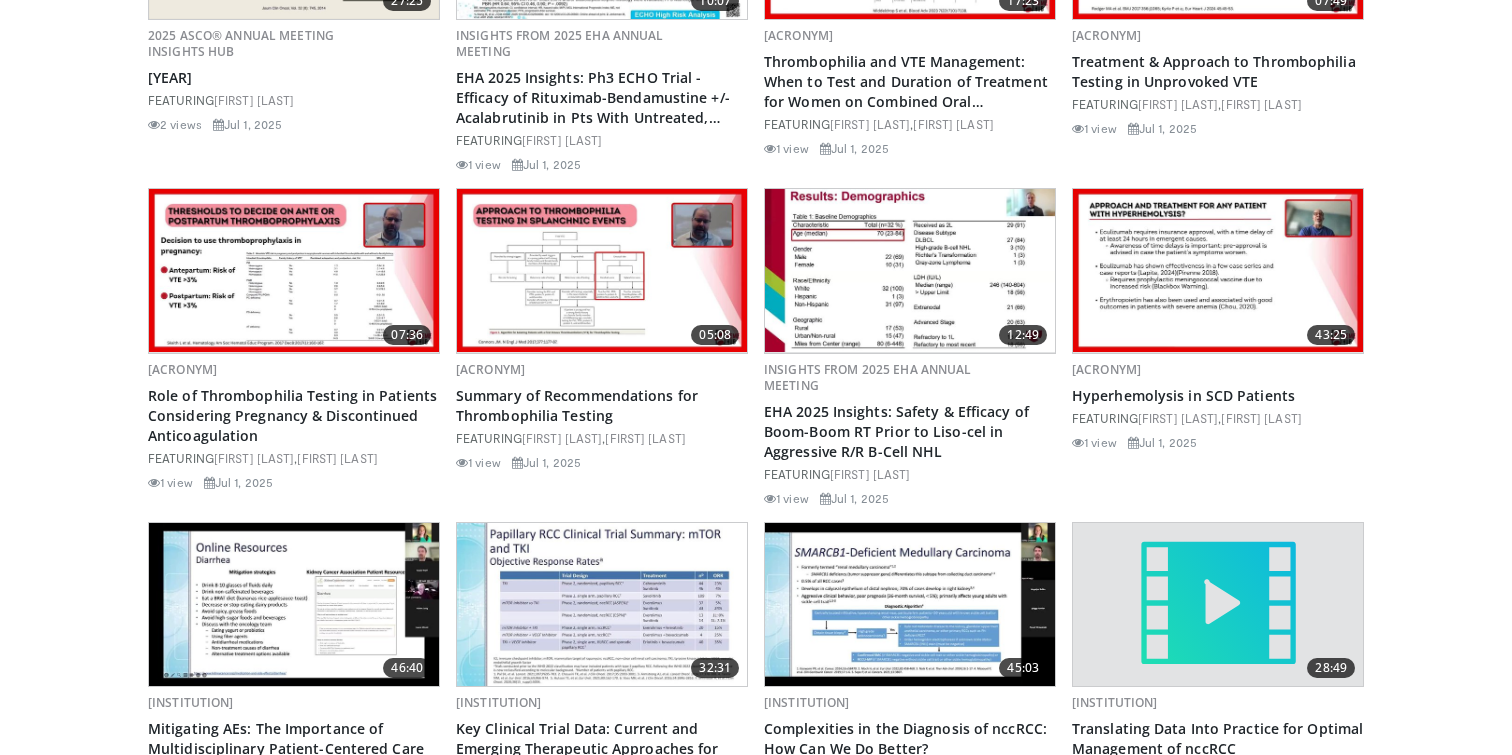 scroll, scrollTop: 0, scrollLeft: 0, axis: both 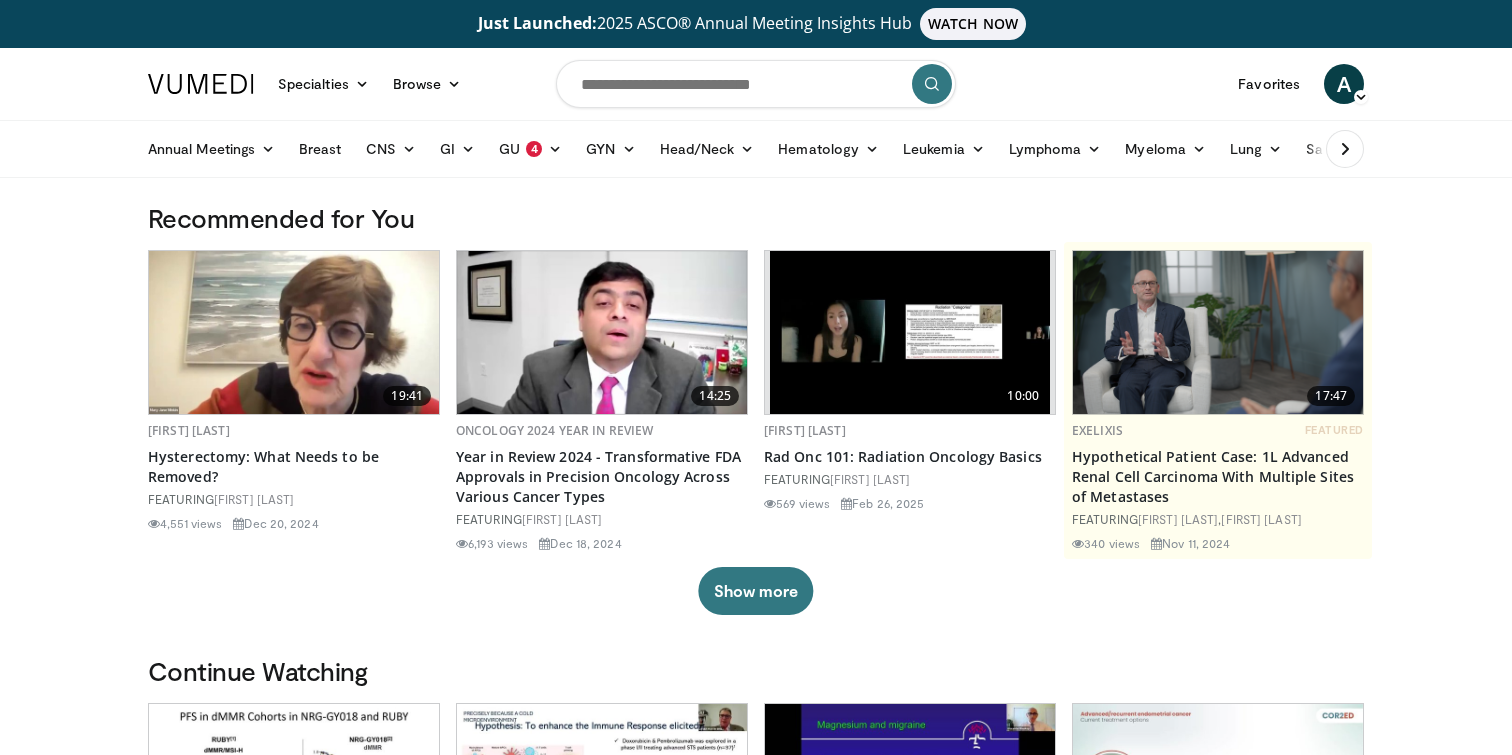 click at bounding box center (756, 84) 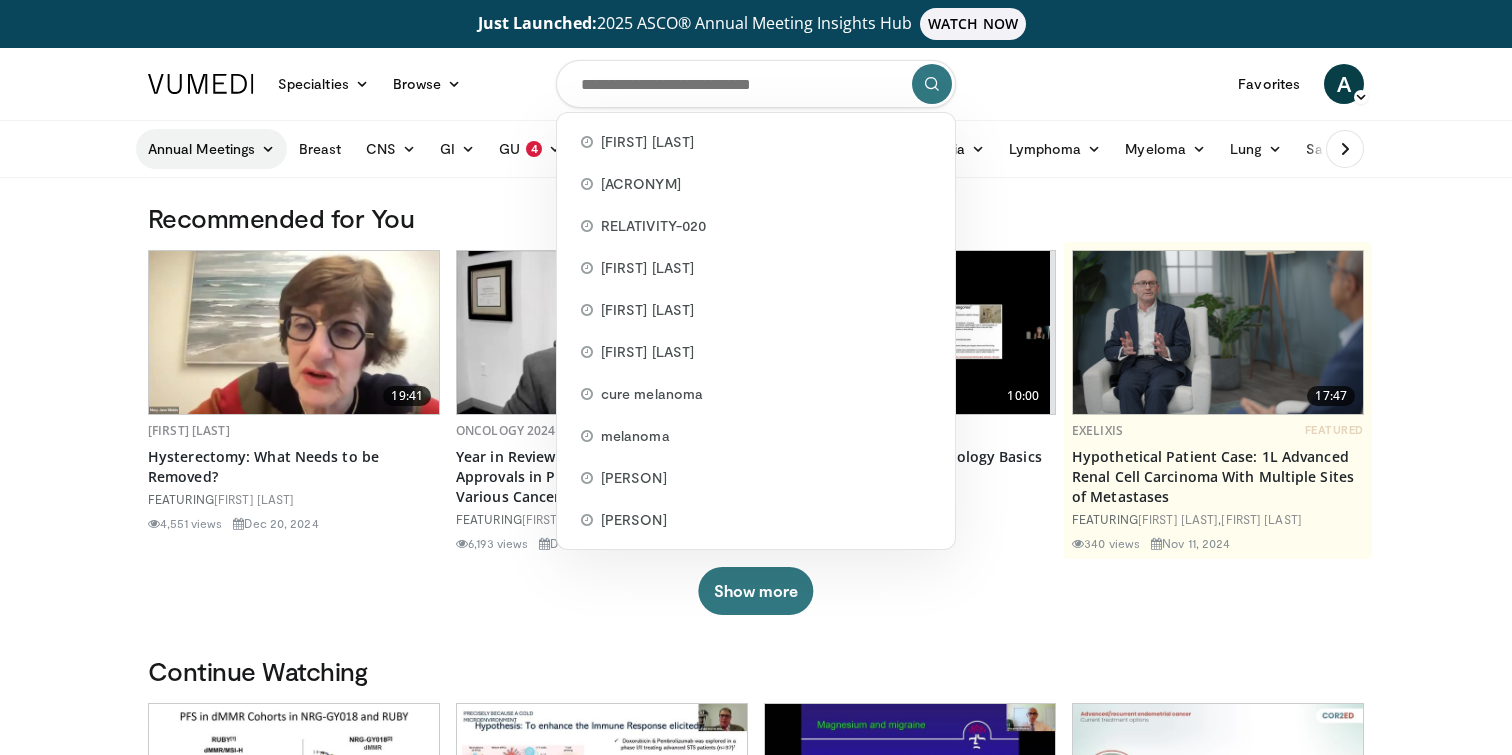 click on "Annual Meetings" at bounding box center (211, 149) 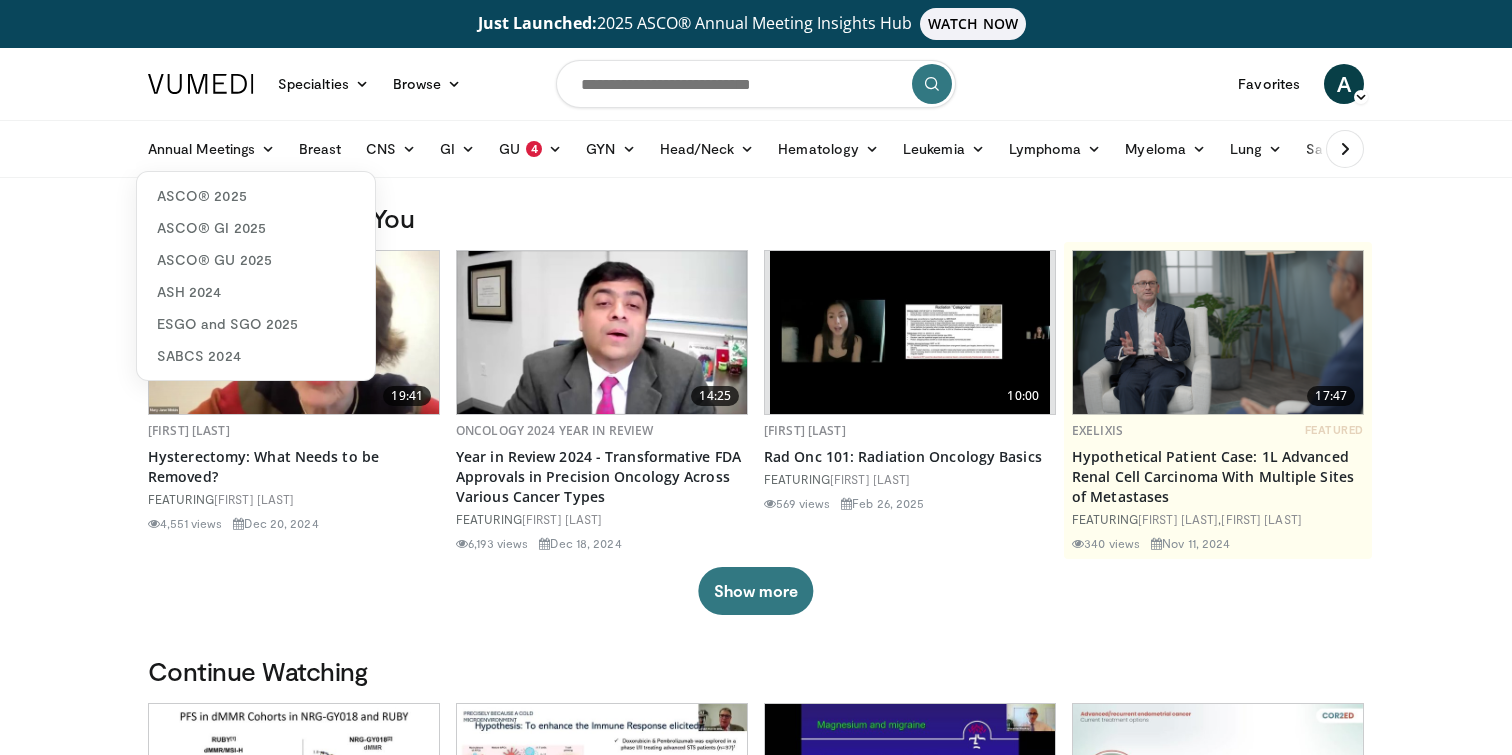 click at bounding box center (1345, 149) 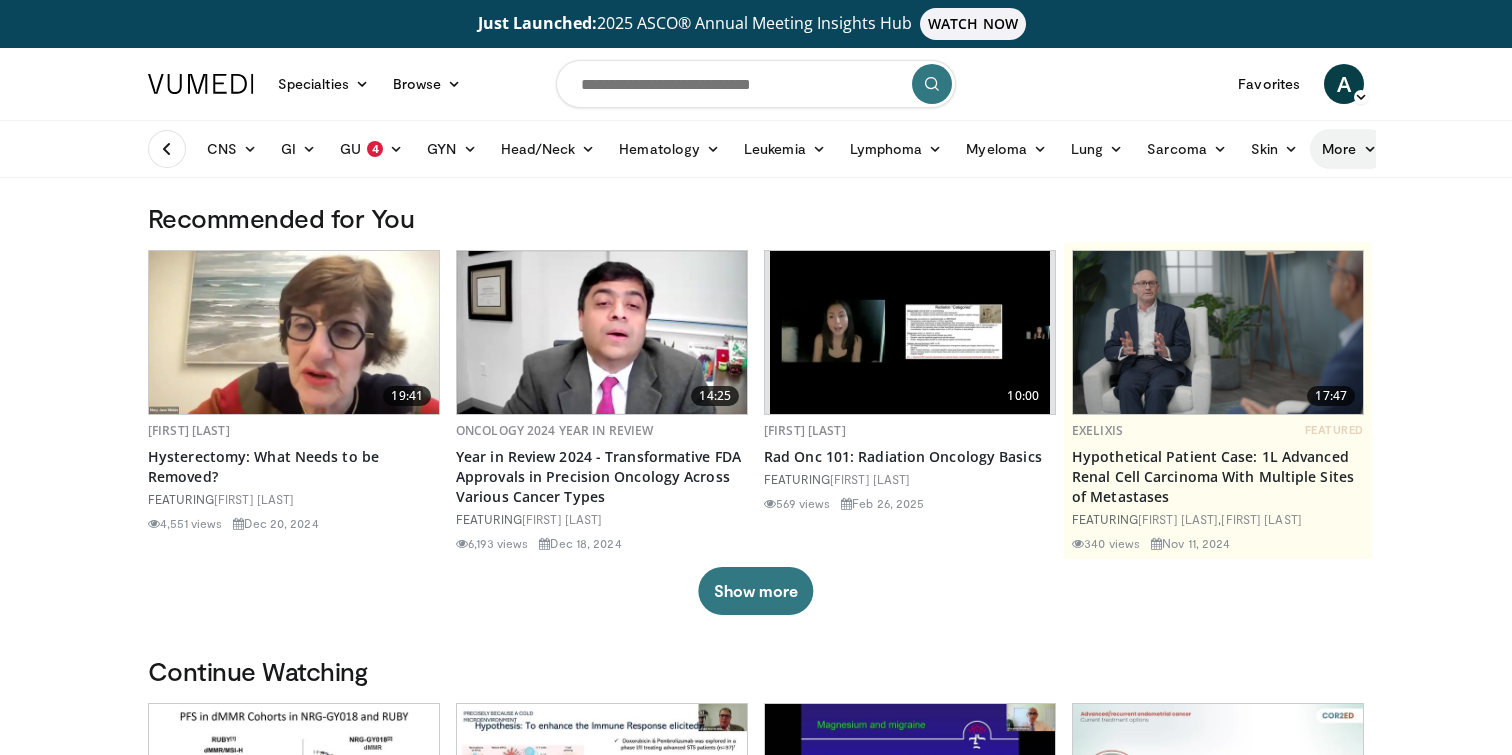 click on "More" at bounding box center (1349, 149) 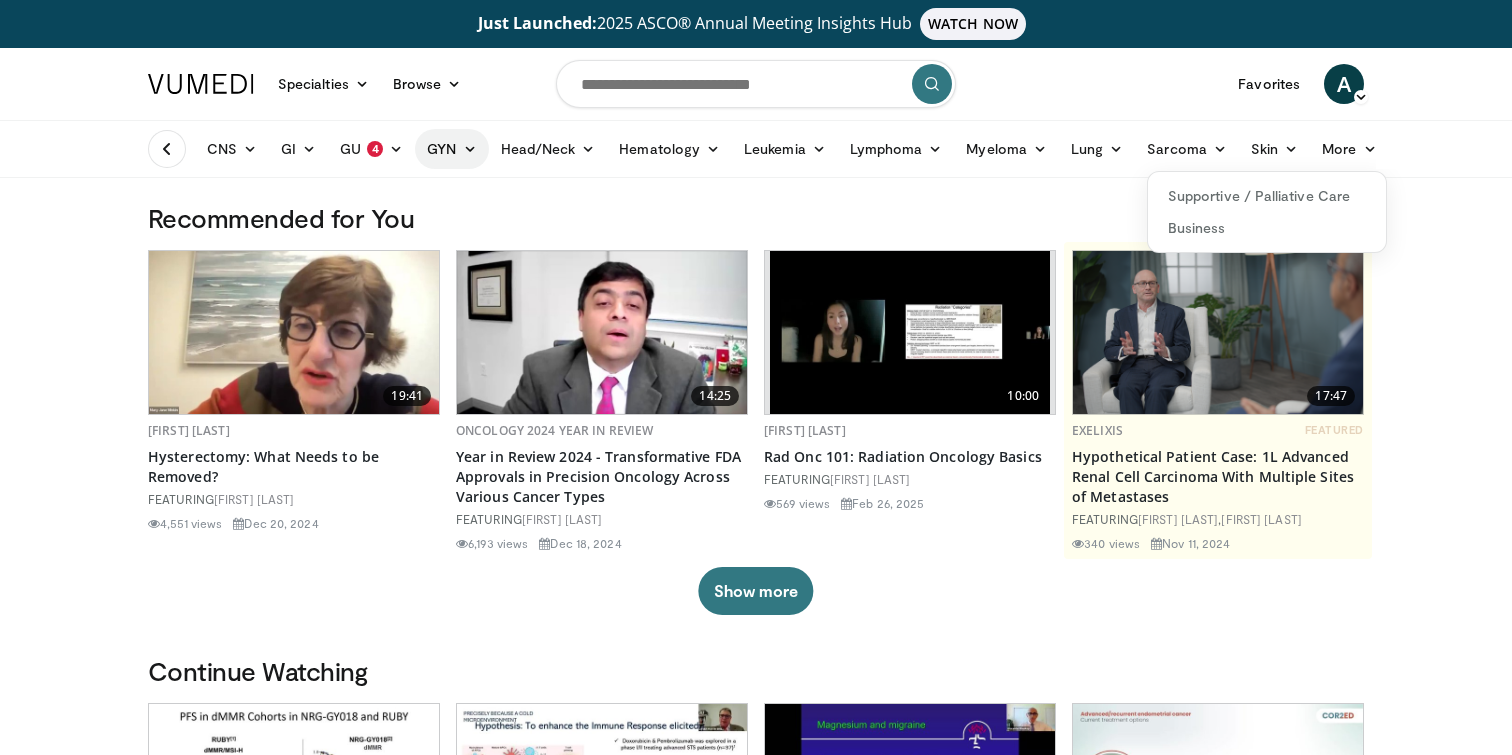 click on "GYN" at bounding box center [451, 149] 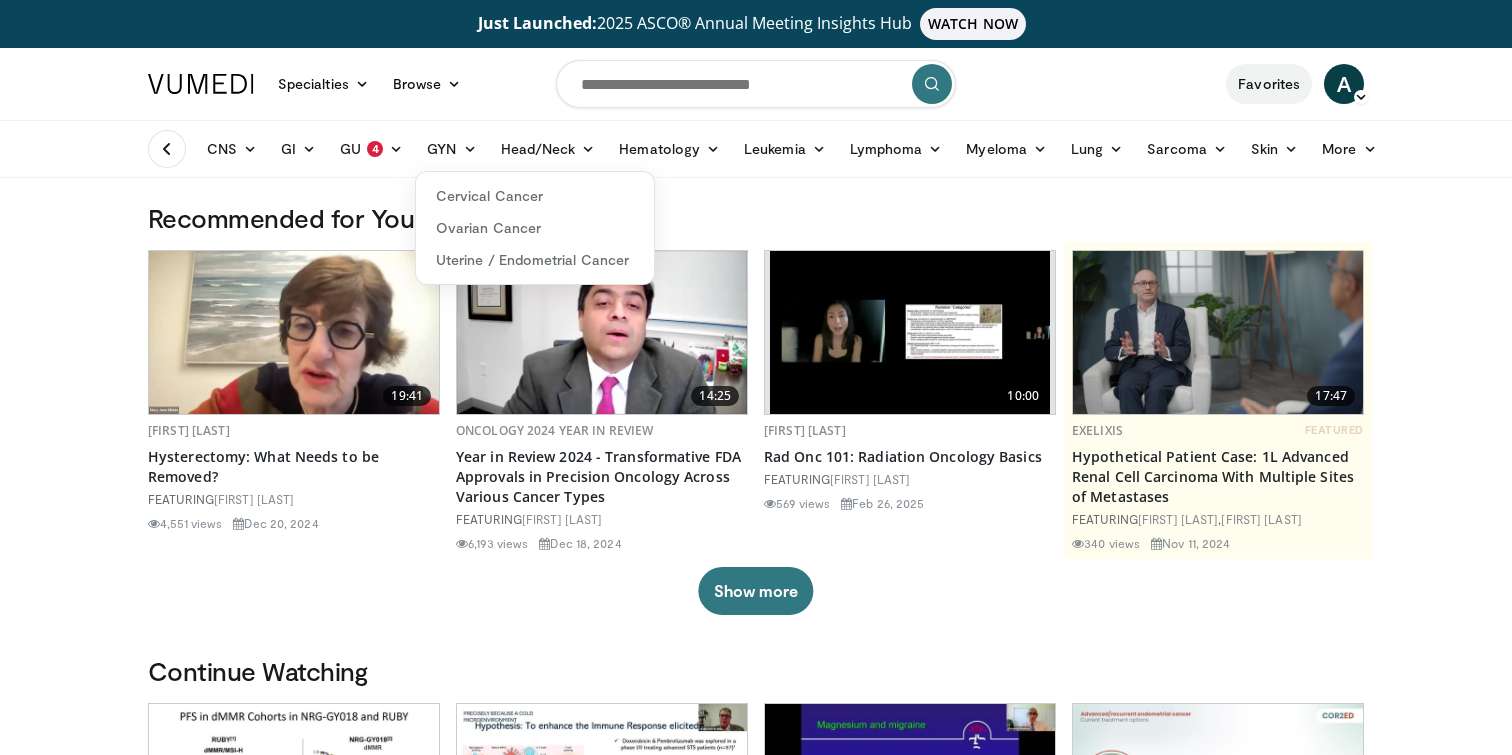 click on "Favorites" at bounding box center [1269, 84] 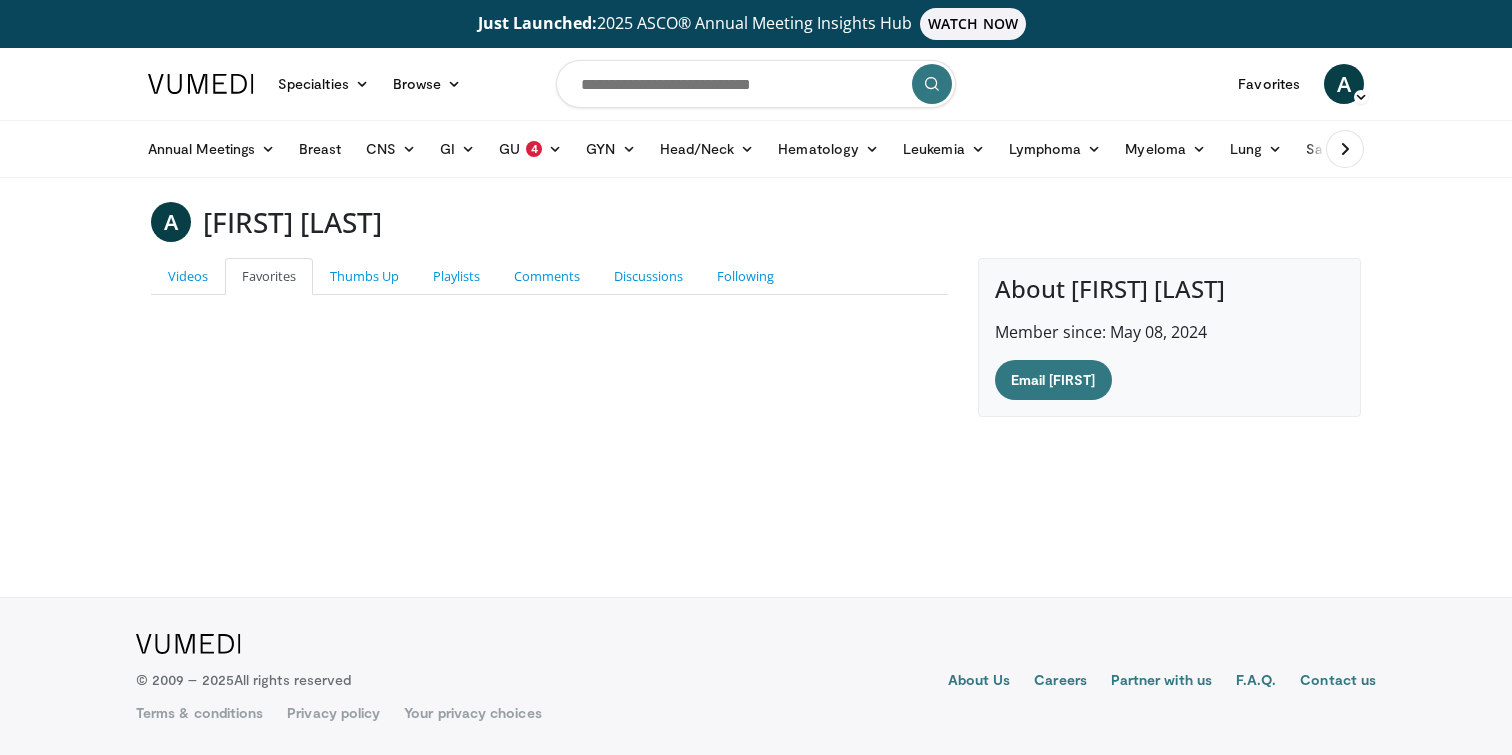 scroll, scrollTop: 0, scrollLeft: 0, axis: both 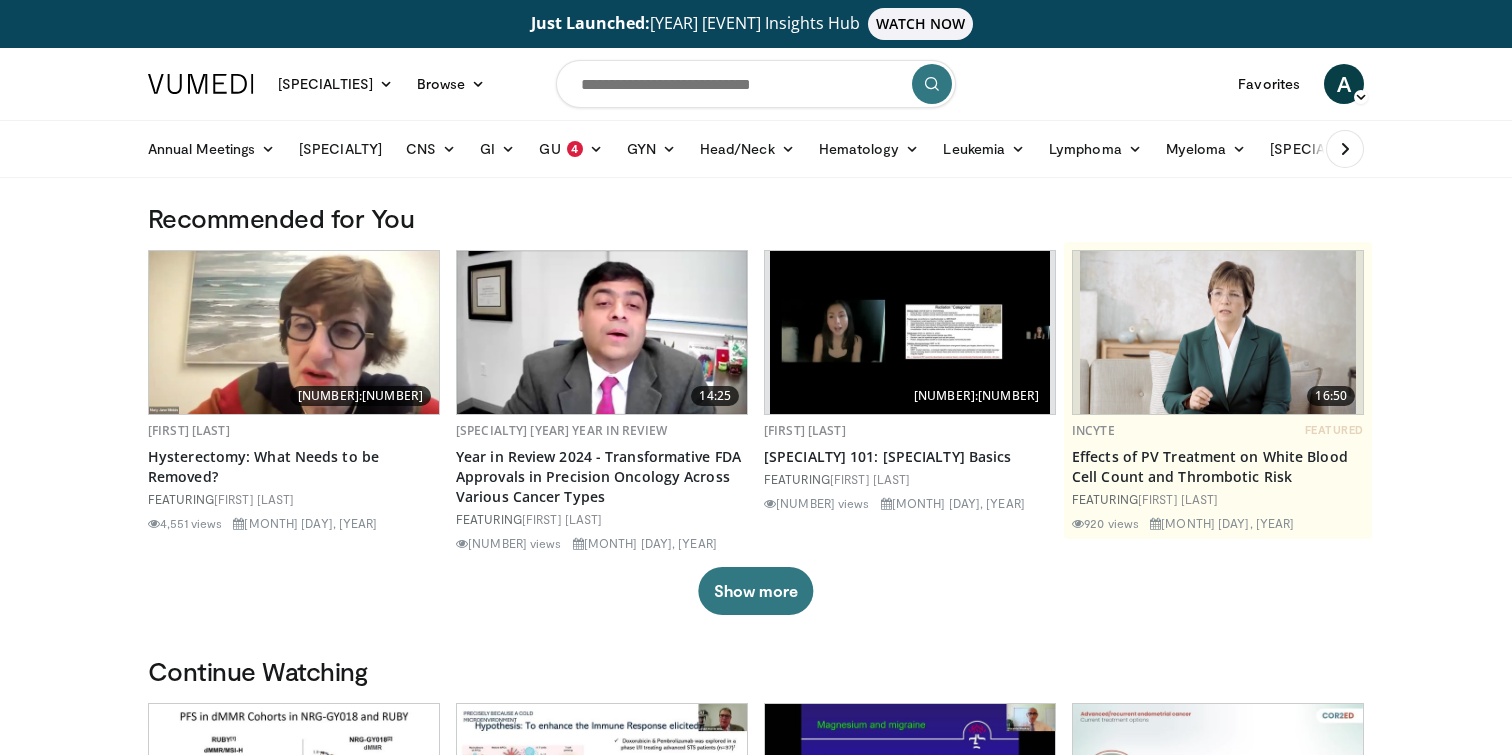 click at bounding box center [756, 84] 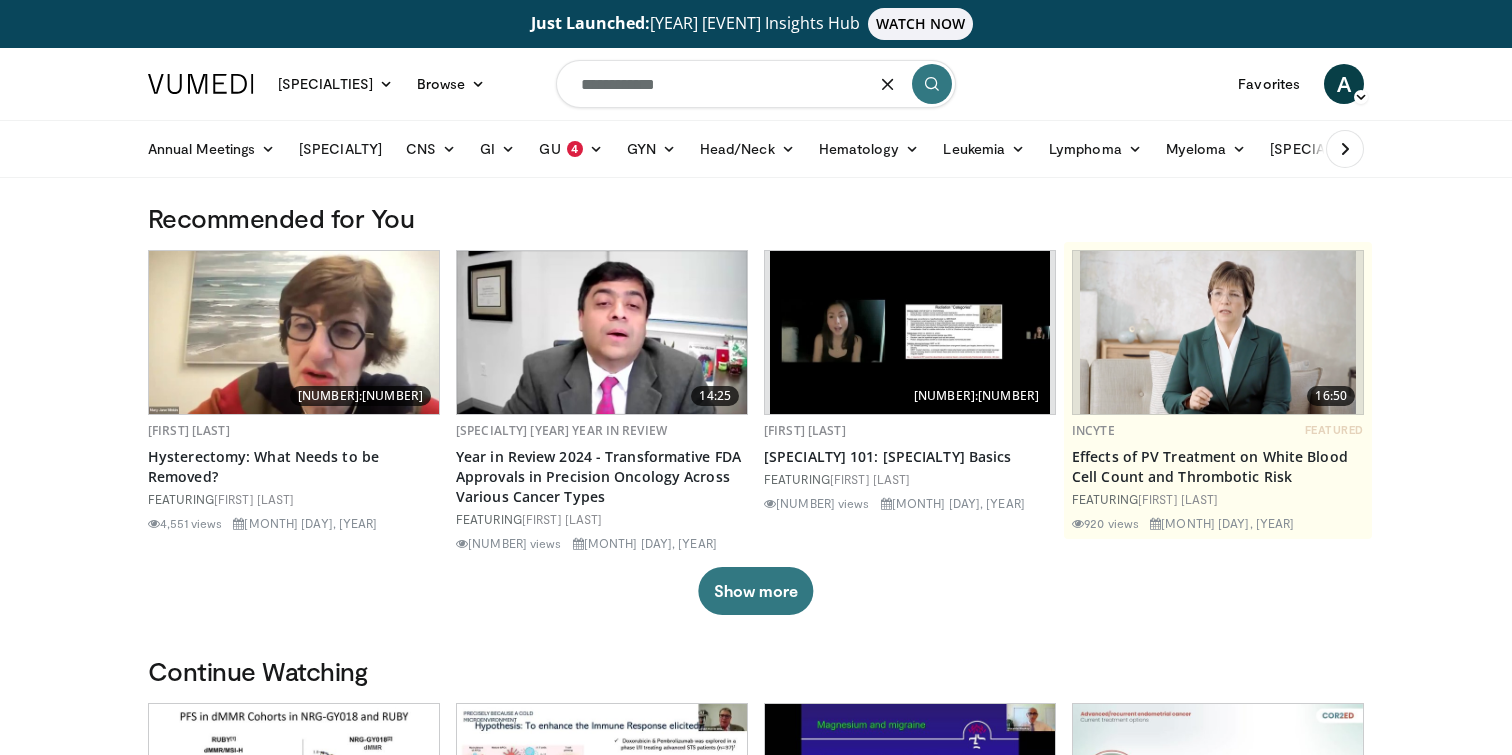 type on "**********" 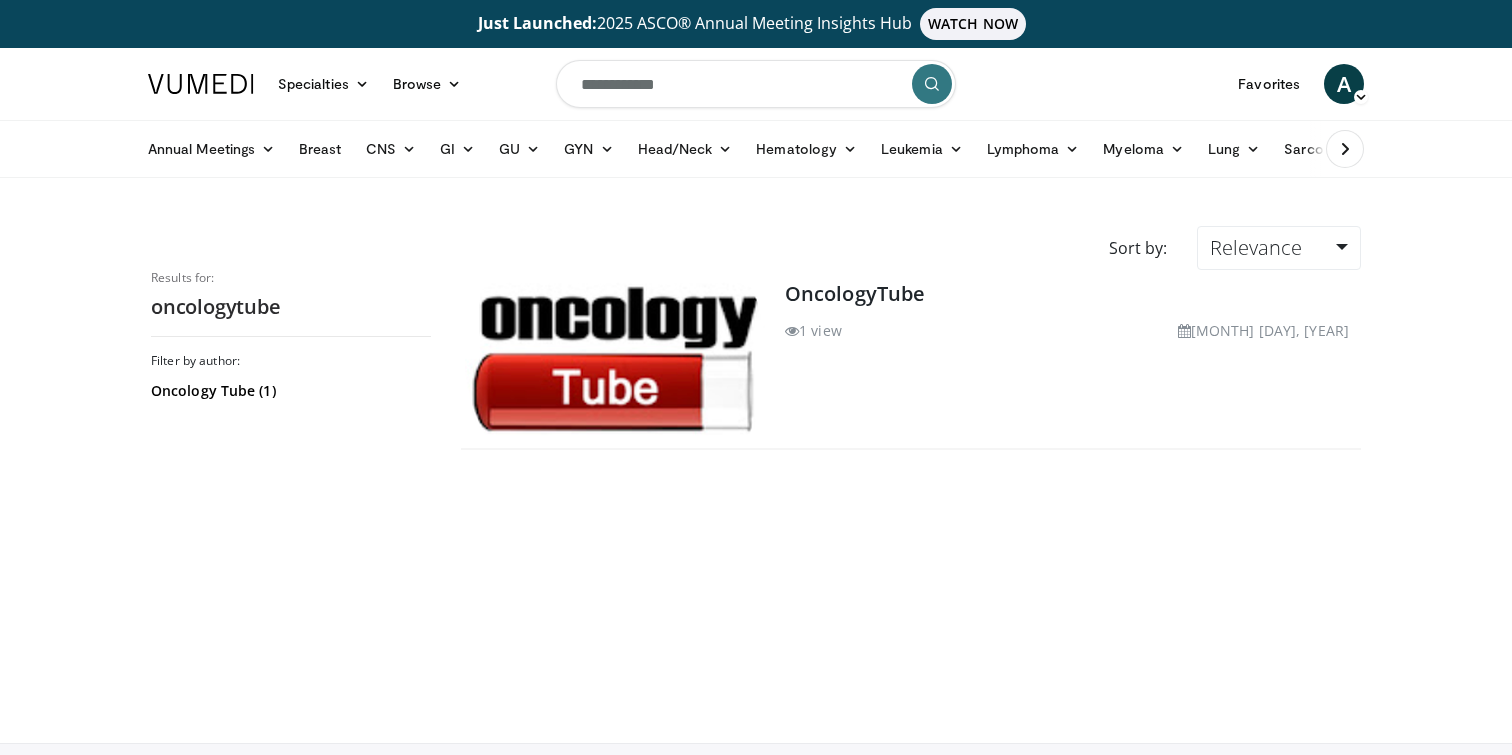 scroll, scrollTop: 0, scrollLeft: 0, axis: both 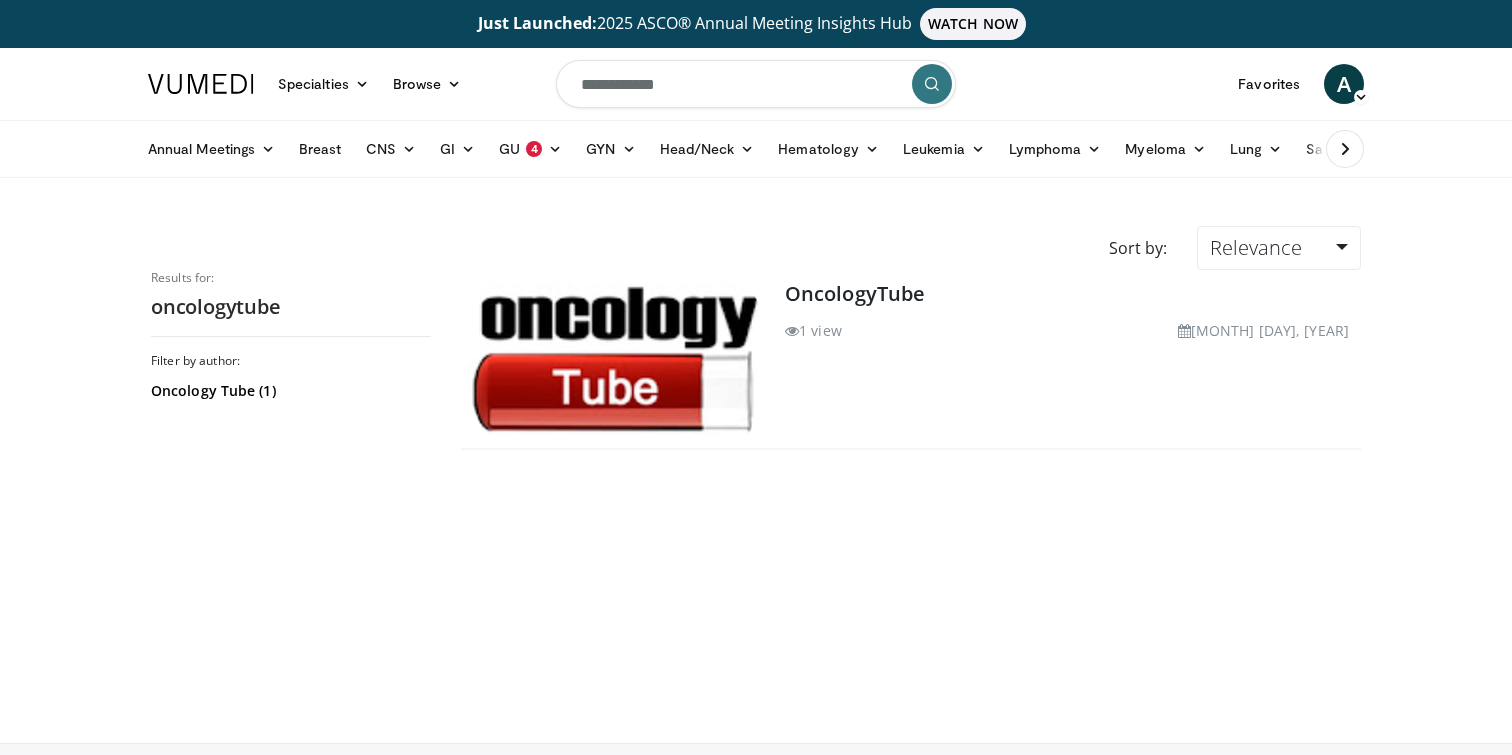 click at bounding box center (615, 359) 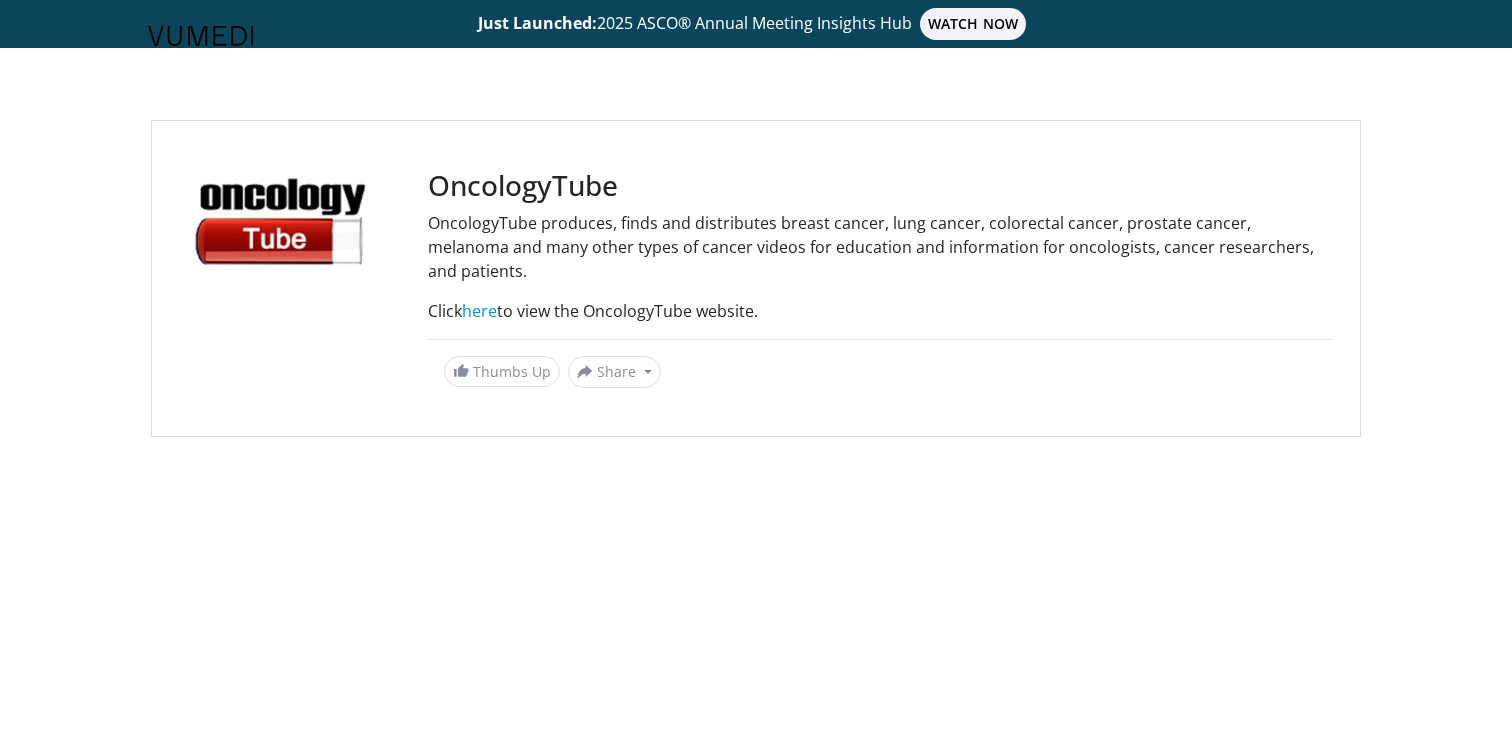 scroll, scrollTop: 0, scrollLeft: 0, axis: both 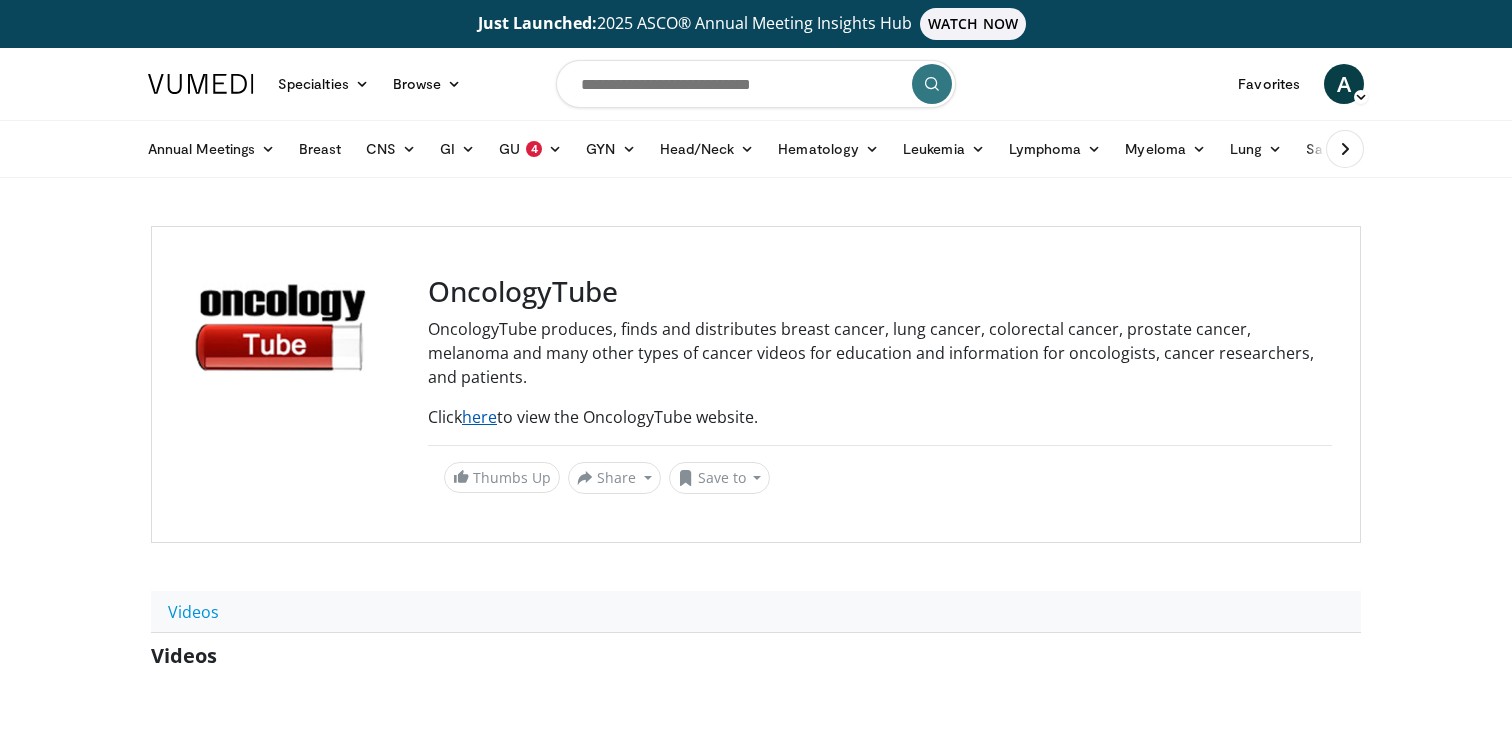 click on "here" at bounding box center [479, 417] 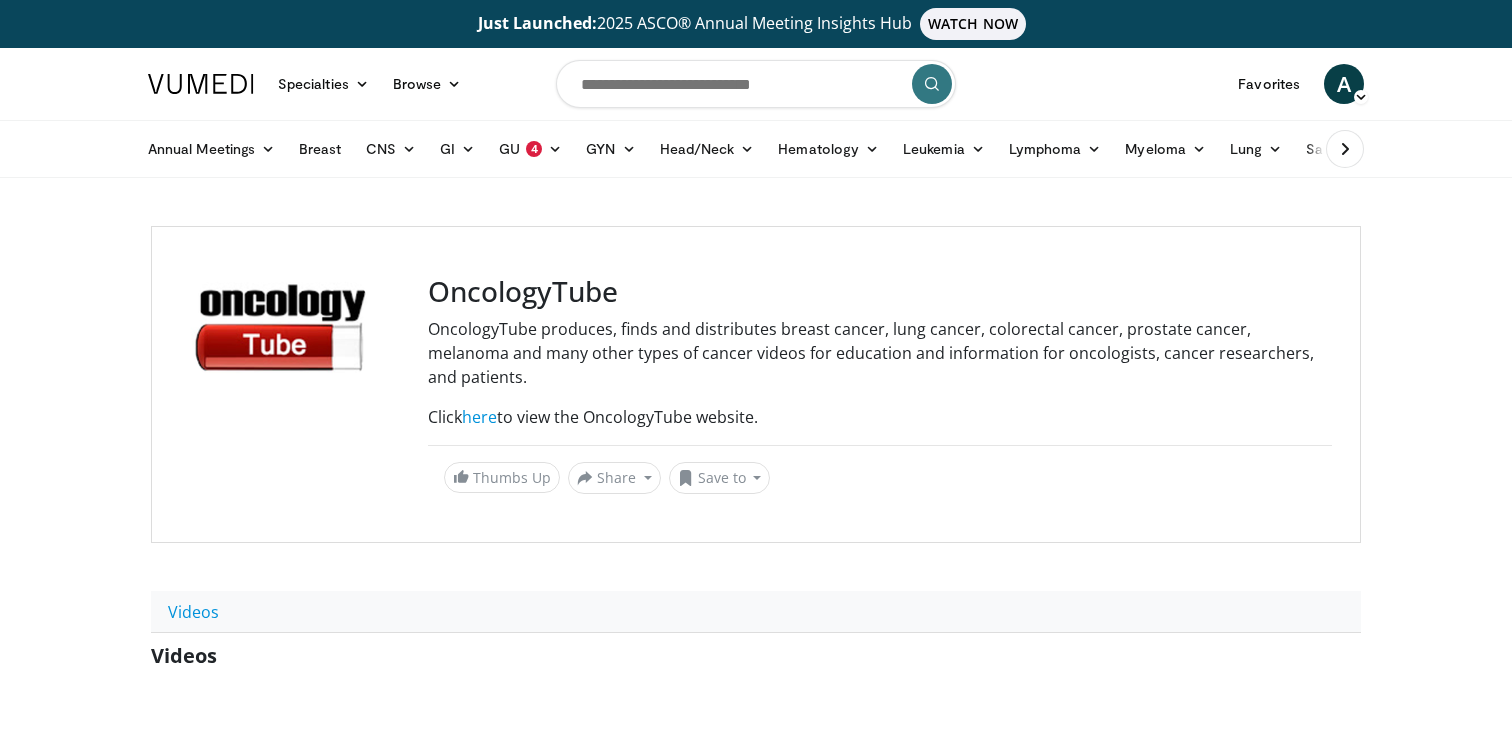 drag, startPoint x: 774, startPoint y: 387, endPoint x: 433, endPoint y: 396, distance: 341.11874 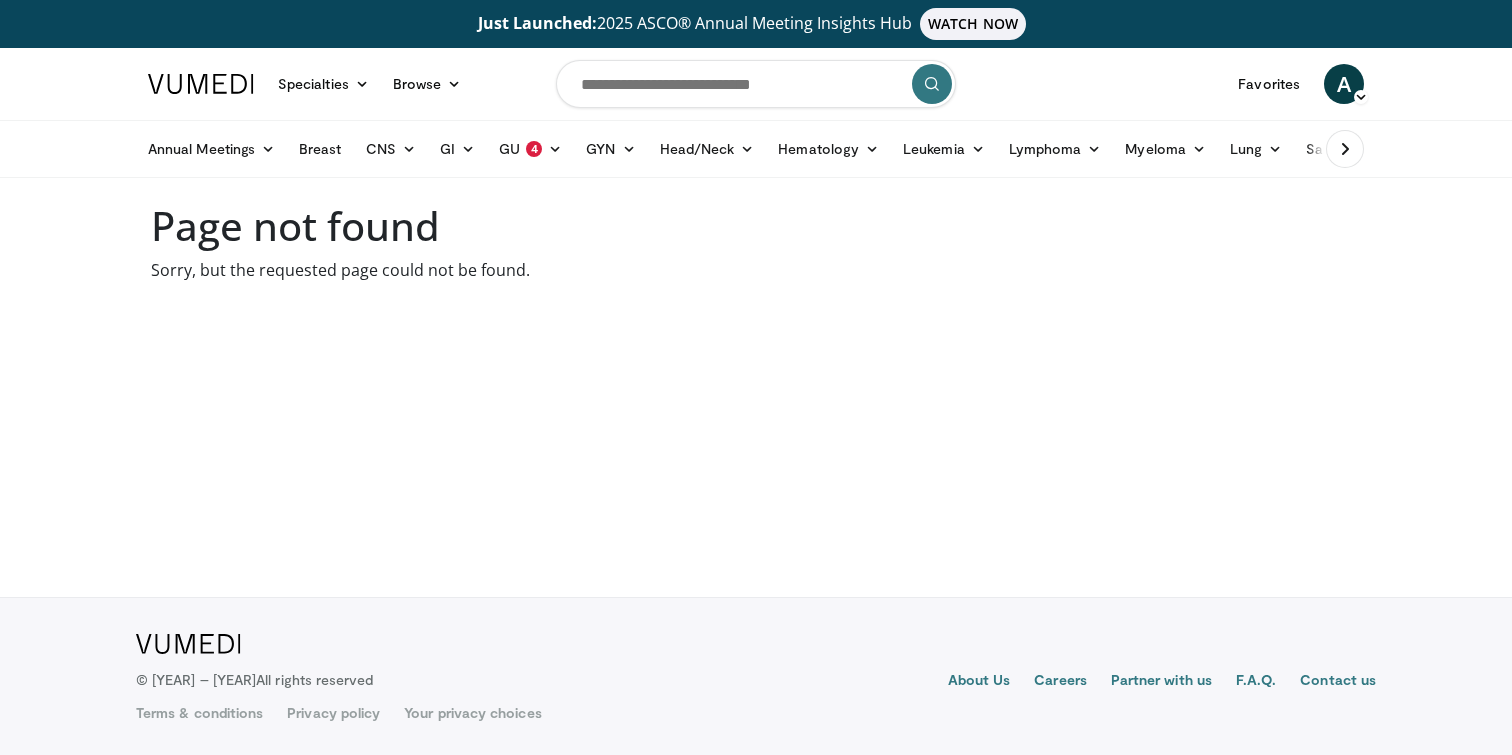 scroll, scrollTop: 0, scrollLeft: 0, axis: both 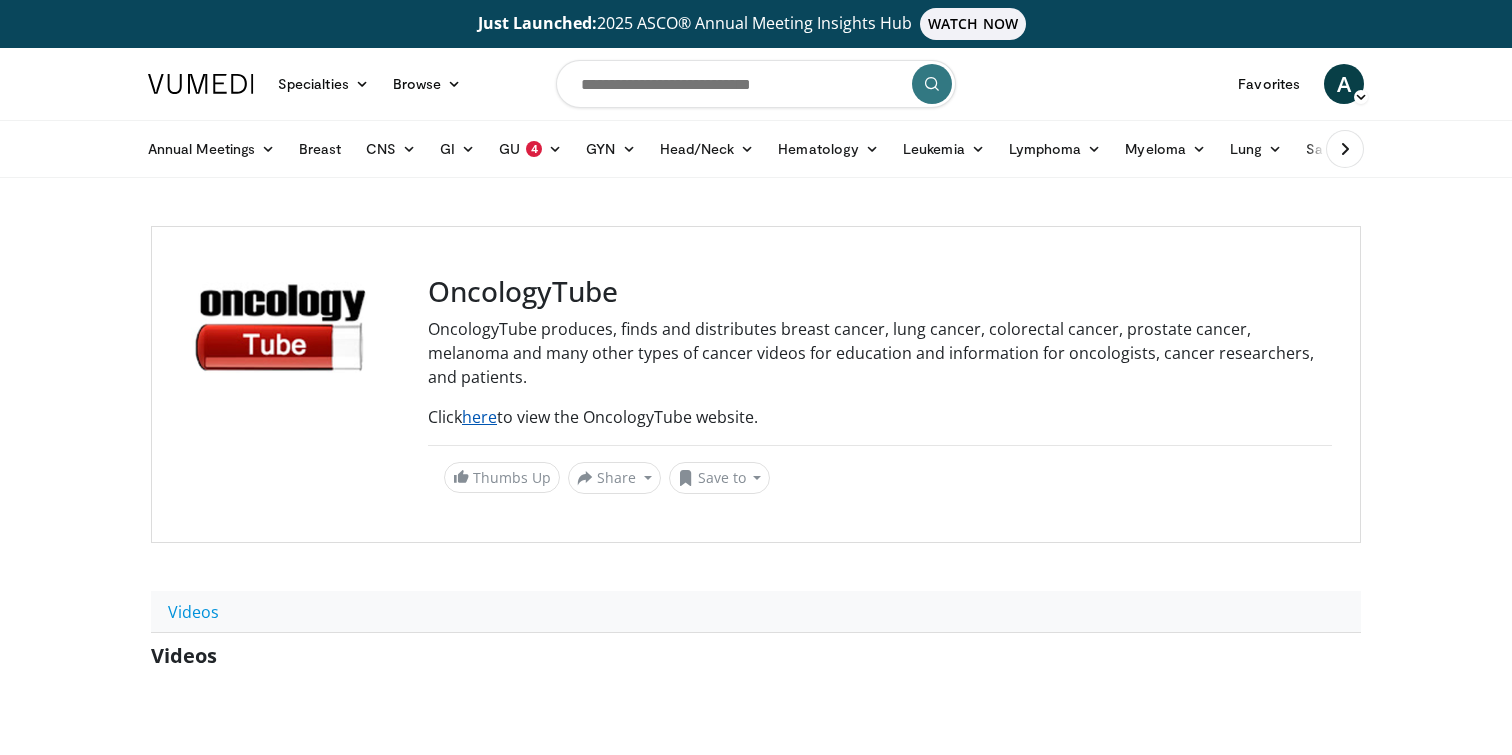 click on "here" at bounding box center (479, 417) 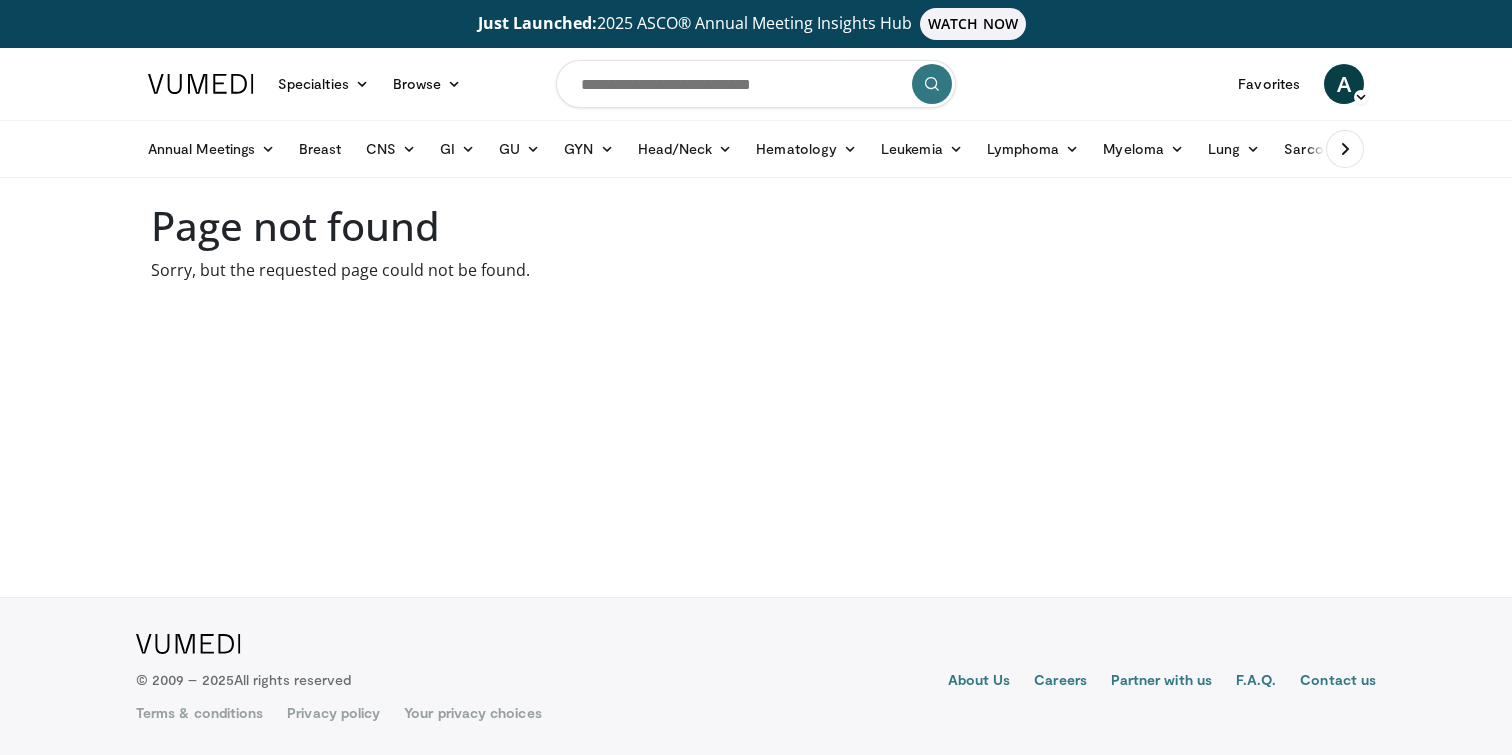 scroll, scrollTop: 0, scrollLeft: 0, axis: both 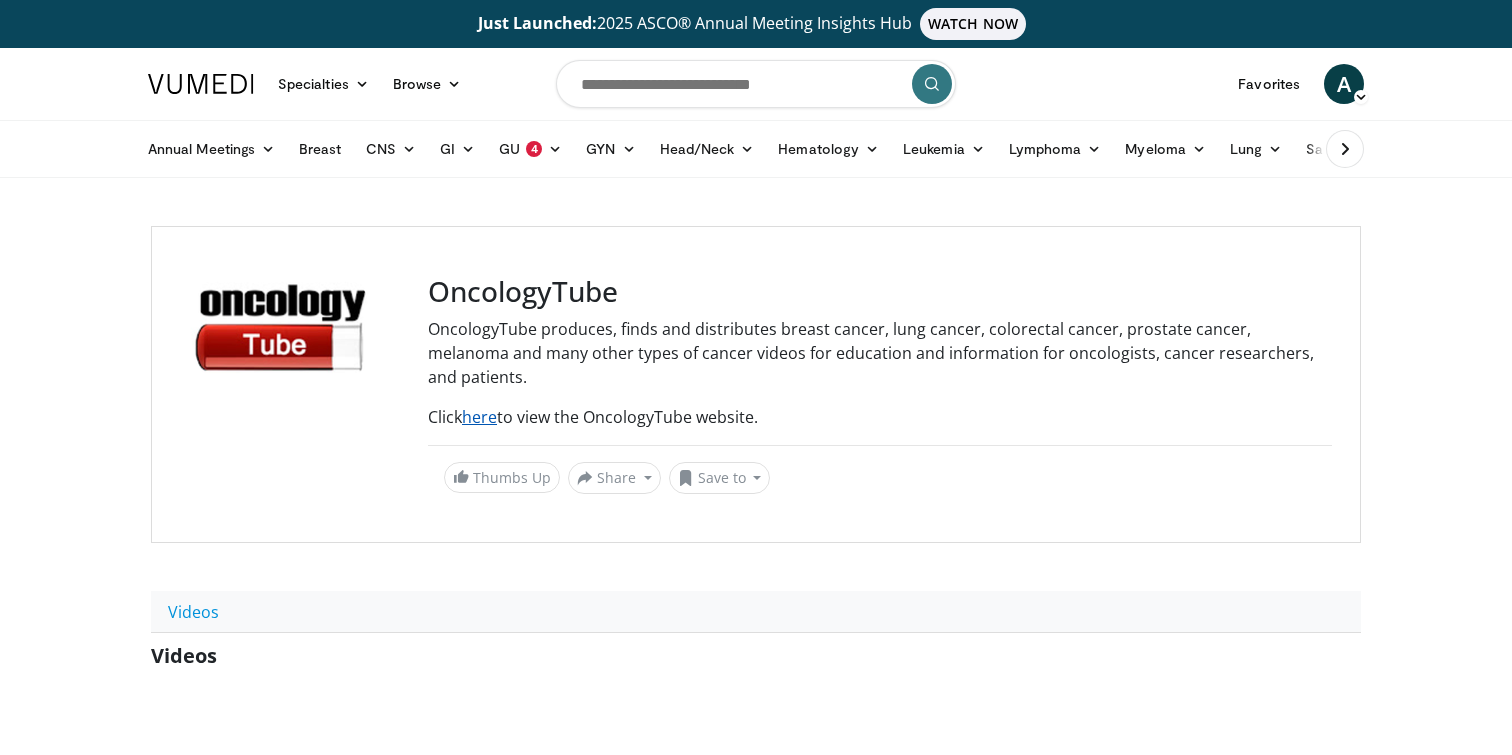 click on "here" at bounding box center [479, 417] 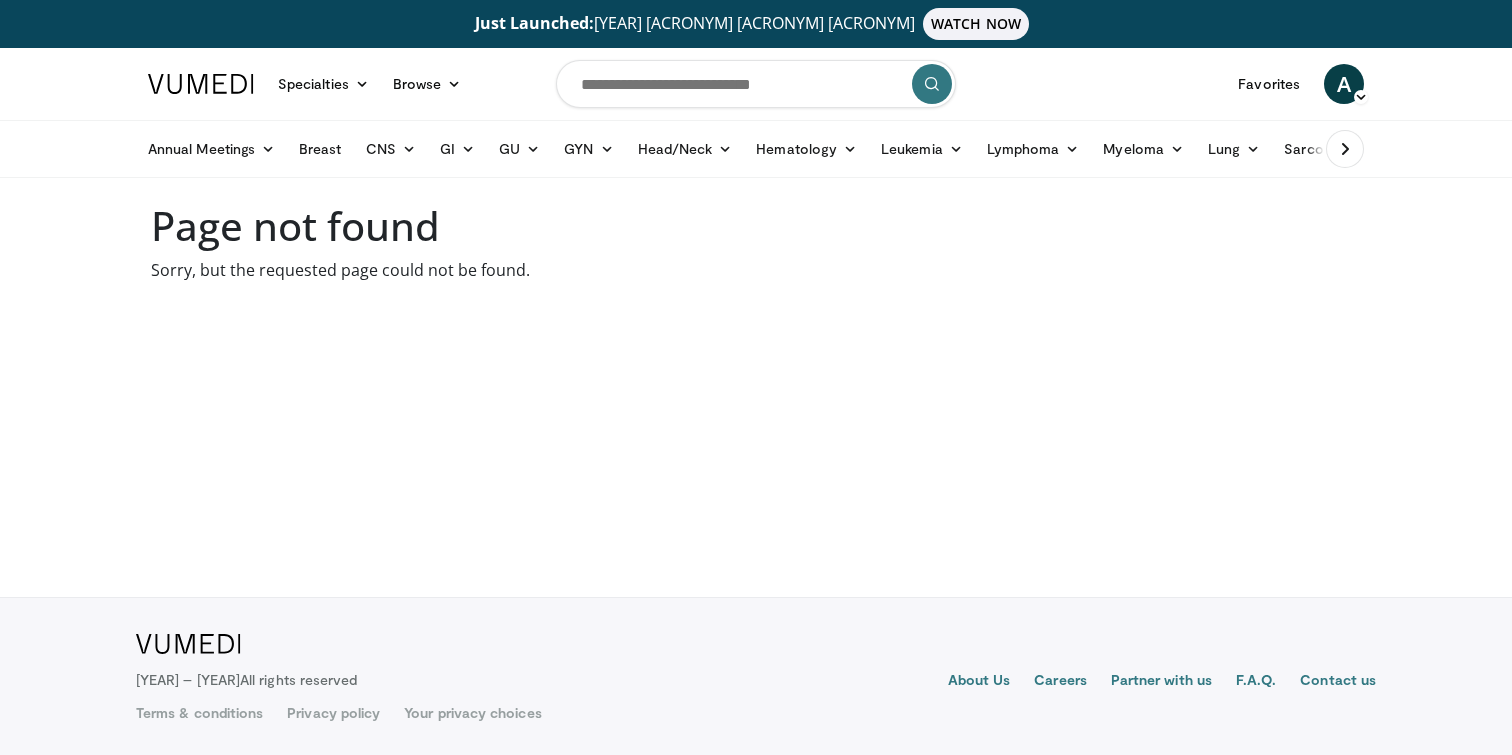 scroll, scrollTop: 0, scrollLeft: 0, axis: both 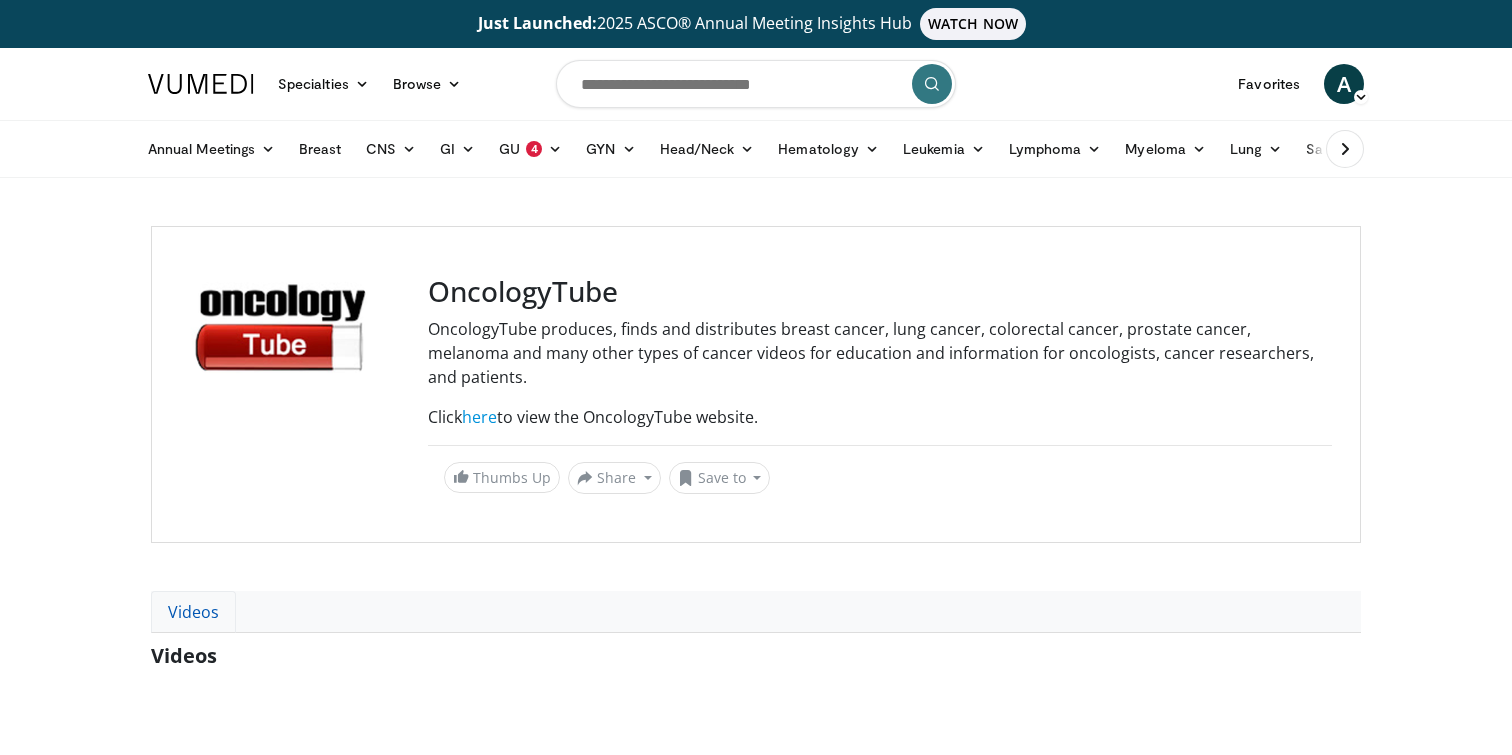 click on "Videos" at bounding box center (193, 612) 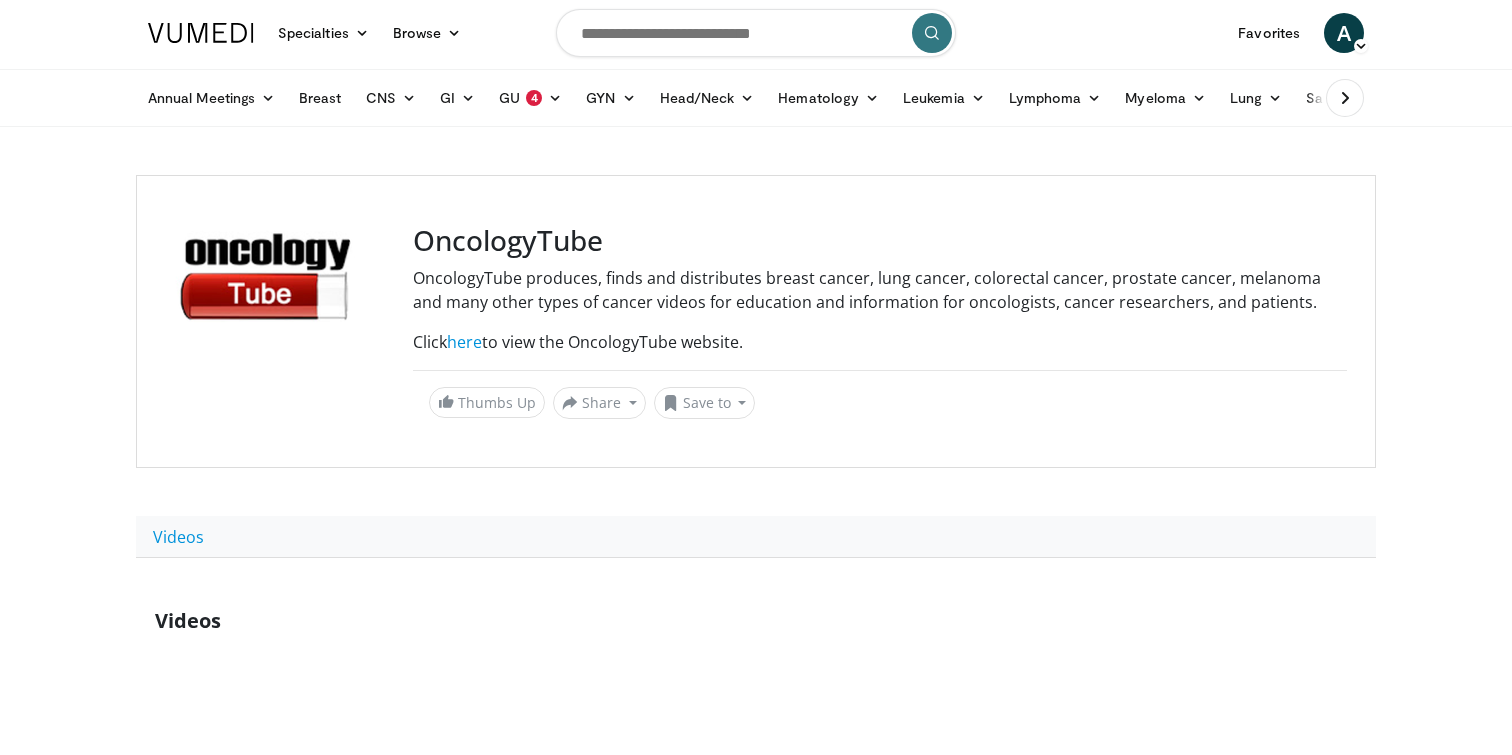 scroll, scrollTop: 0, scrollLeft: 0, axis: both 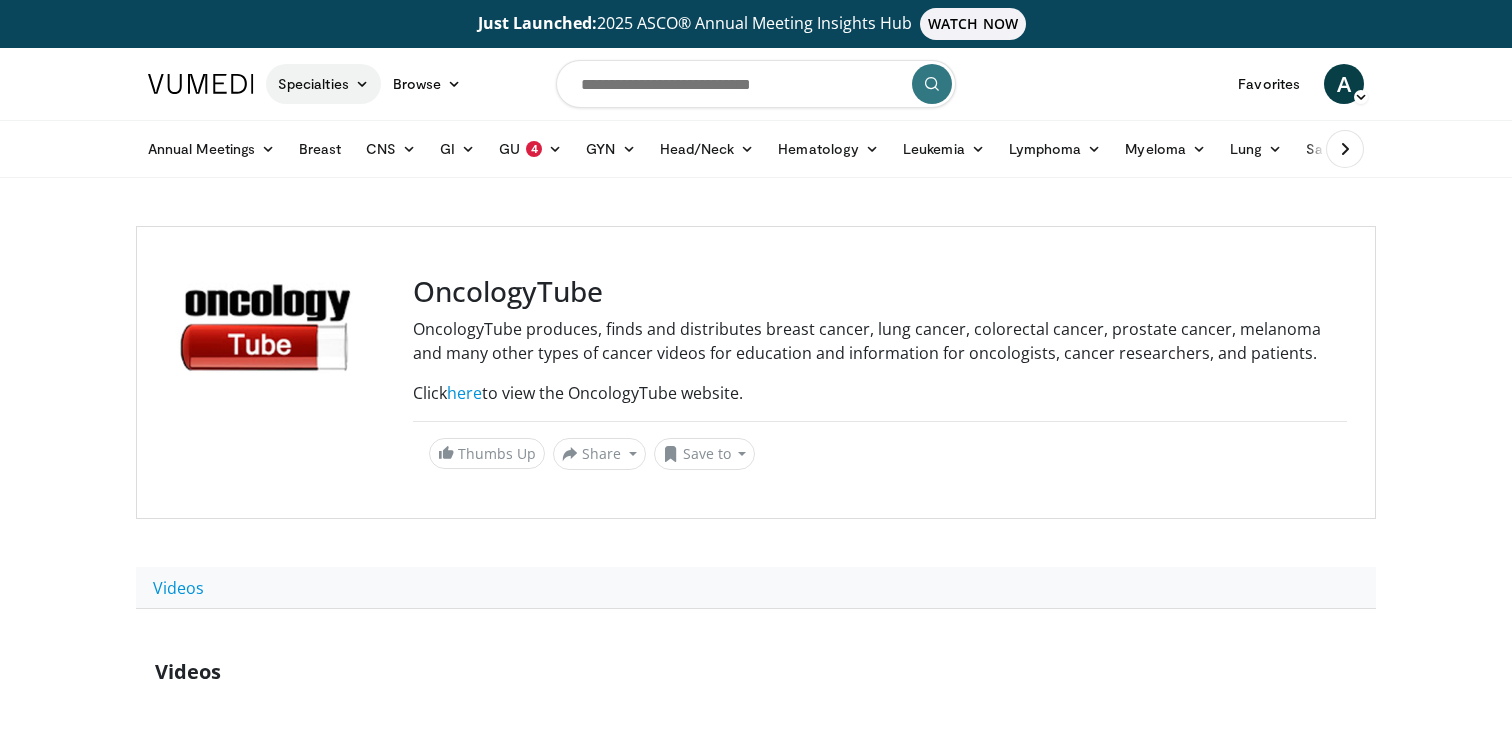click on "[SPECIALTIES]" at bounding box center [323, 84] 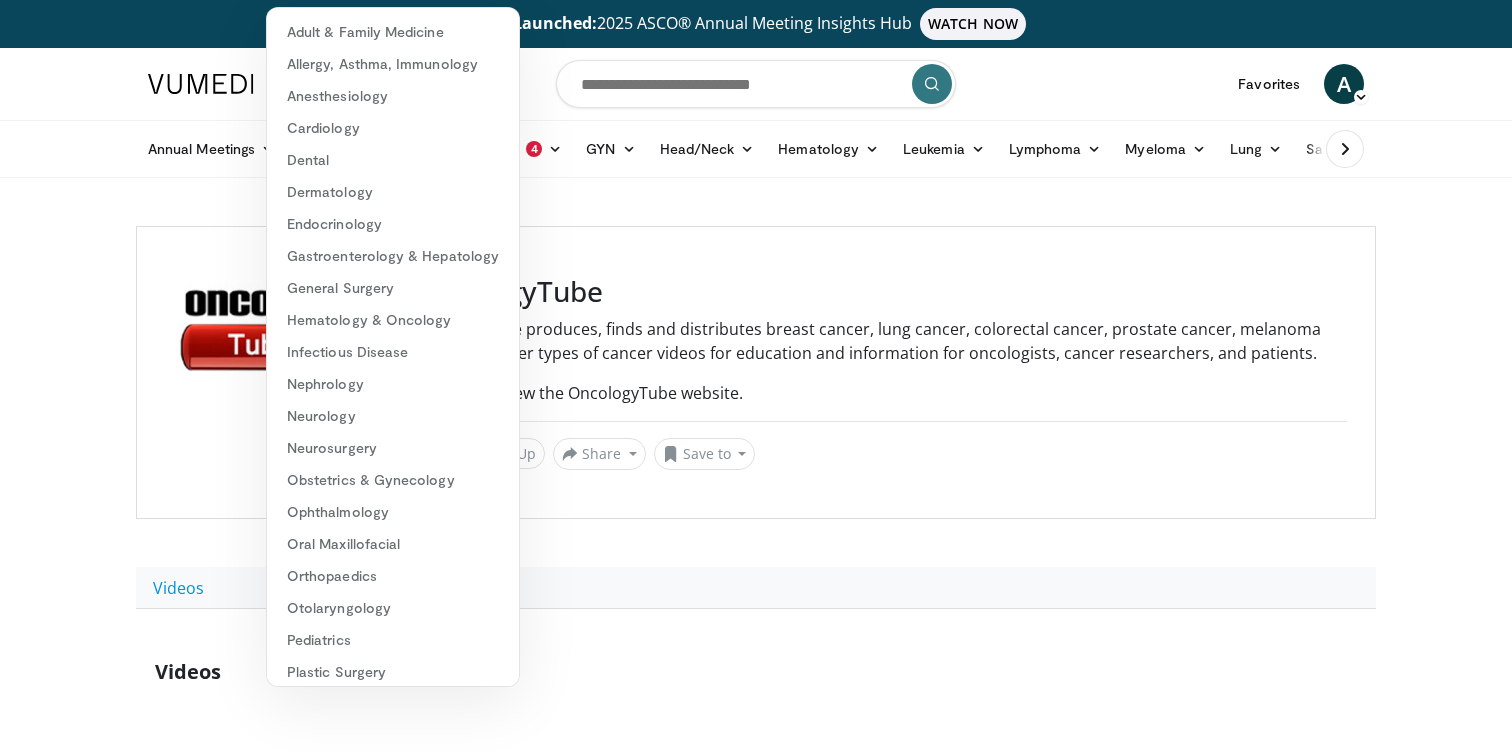 click on "Specialties
Adult & Family Medicine
Allergy, Asthma, Immunology
Anesthesiology
Cardiology
Dental
Dermatology
Endocrinology
Gastroenterology & Hepatology
General Surgery
Hematology & Oncology
Infectious Disease
Nephrology
Neurology
Neurosurgery
Obstetrics & Gynecology
Ophthalmology
Oral Maxillofacial
Orthopaedics
Otolaryngology
Pediatrics
Plastic Surgery
Podiatry
Psychiatry
Pulmonology
Radiation Oncology
Radiology
Rheumatology
Urology
Browse
A" at bounding box center [756, 84] 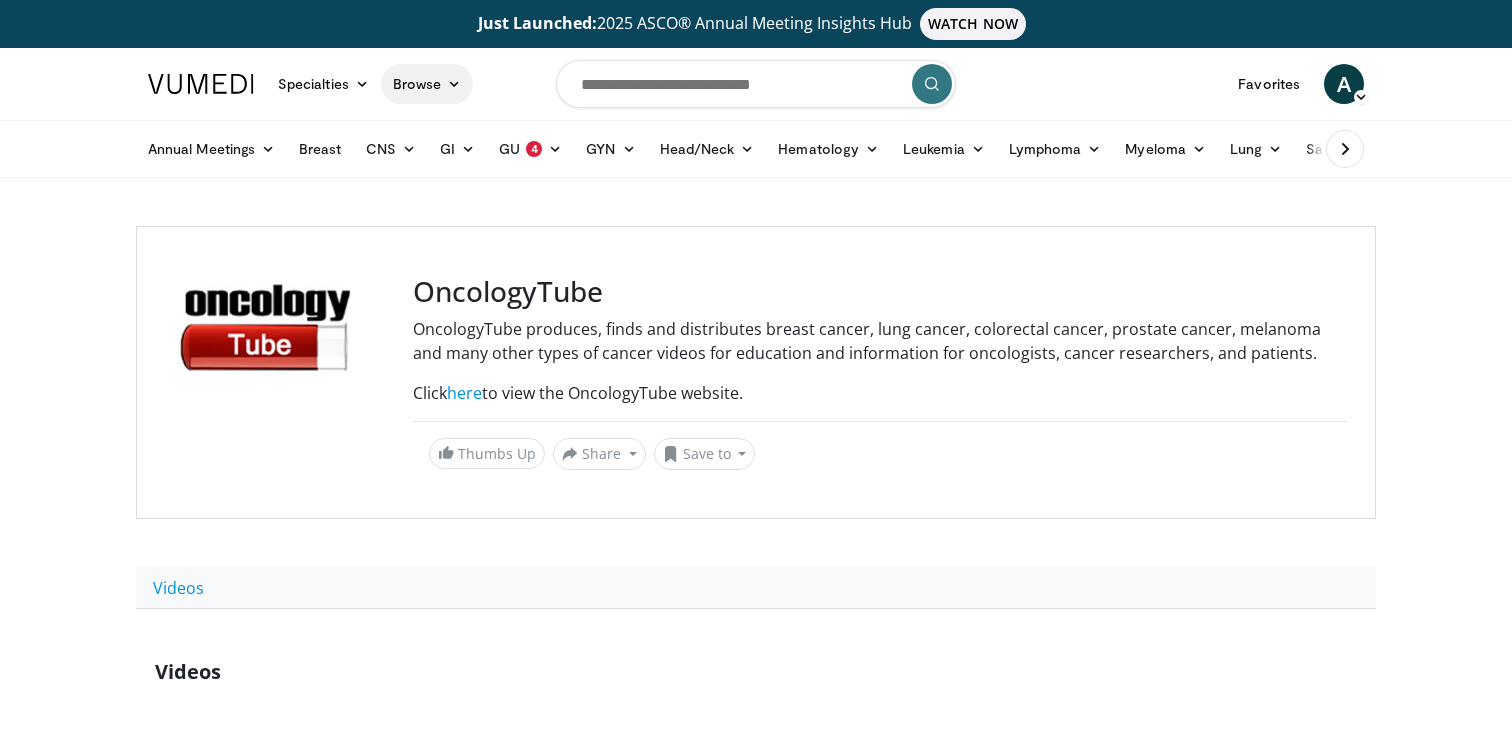 click at bounding box center (454, 84) 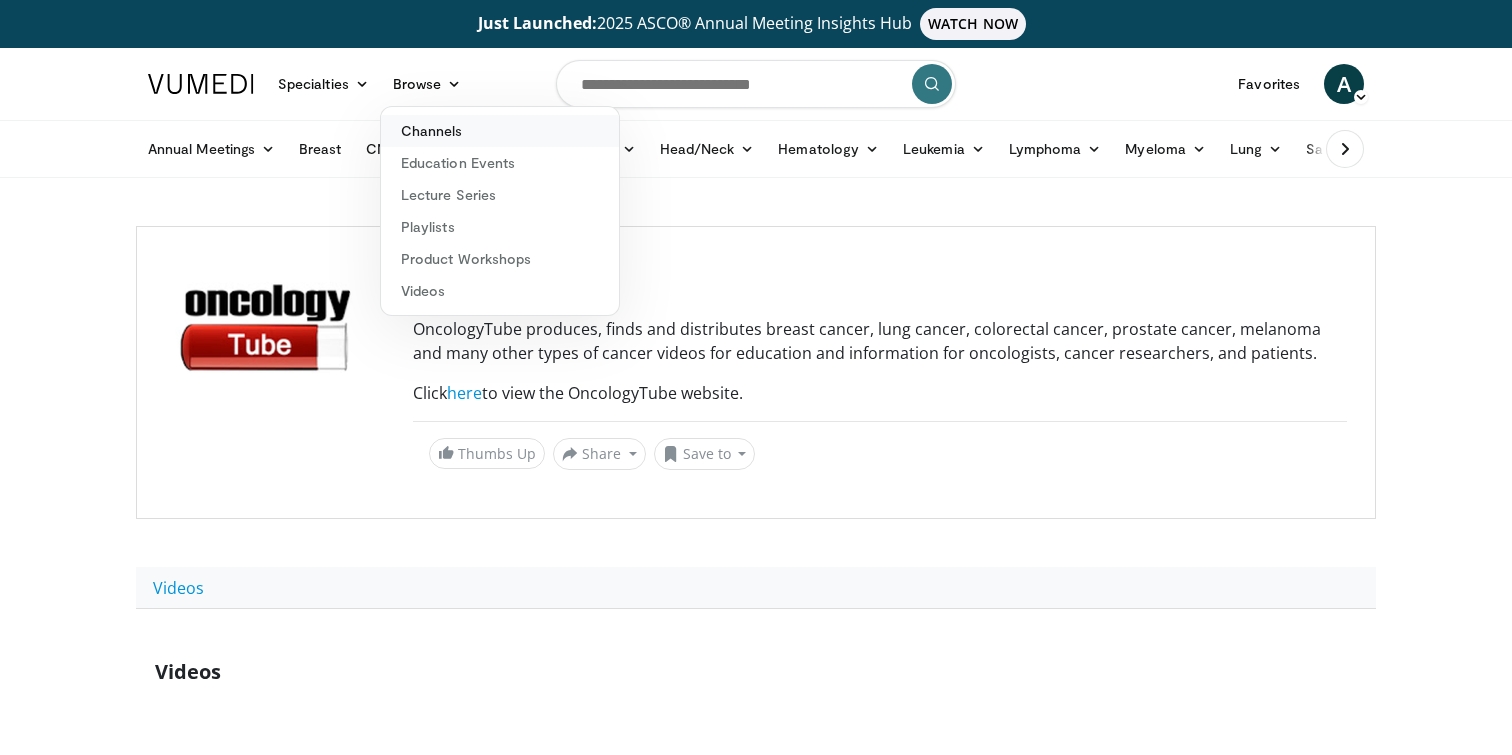 click on "Channels" at bounding box center (500, 131) 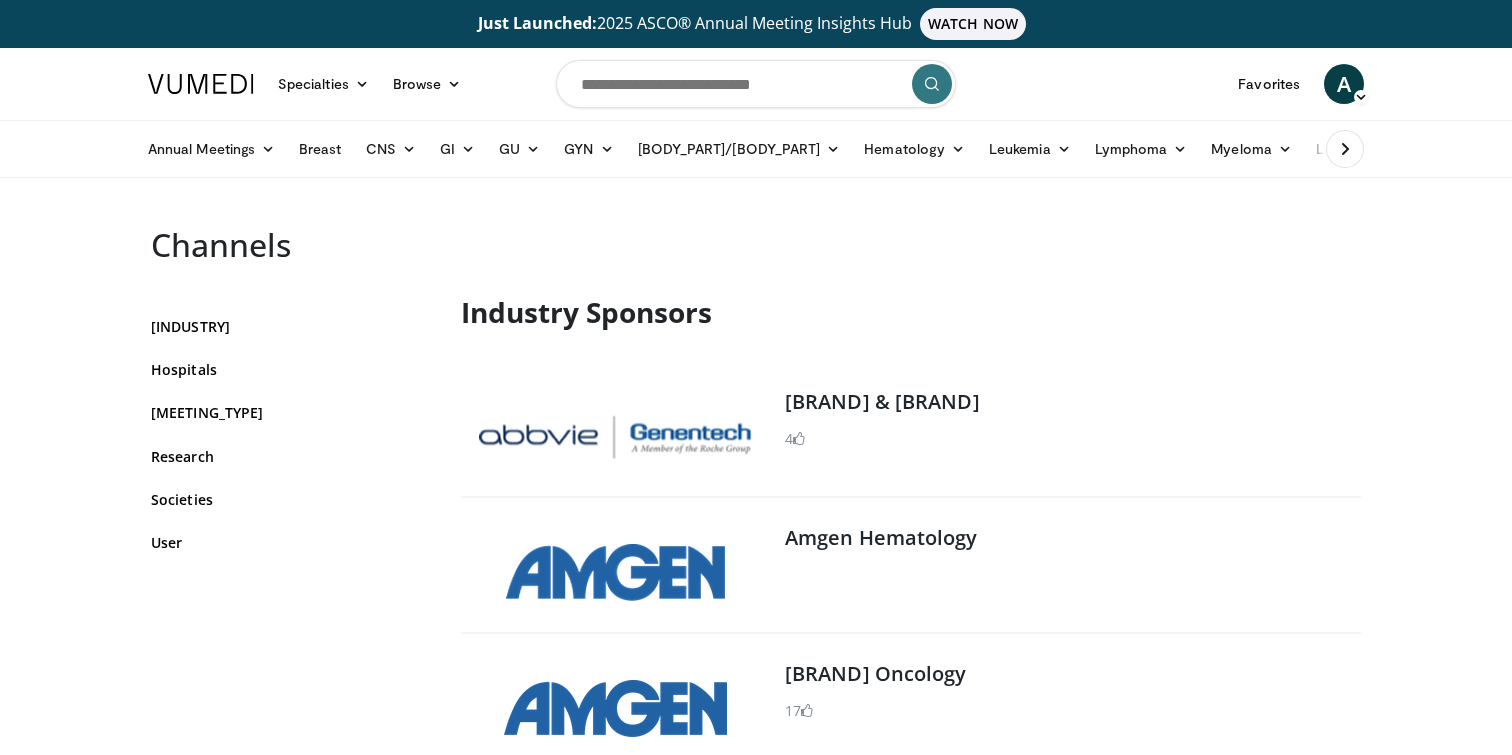 scroll, scrollTop: 0, scrollLeft: 0, axis: both 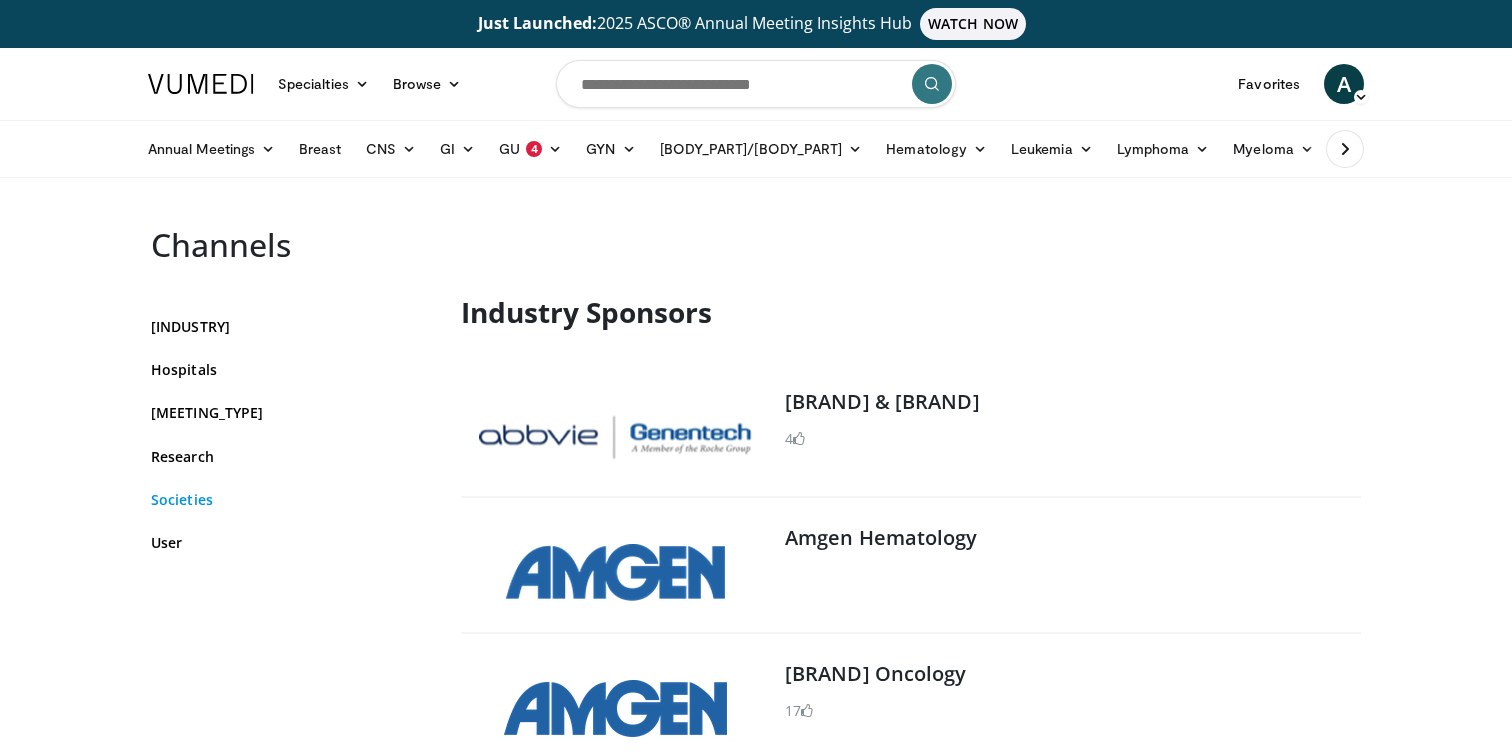 click on "Societies" at bounding box center [291, 499] 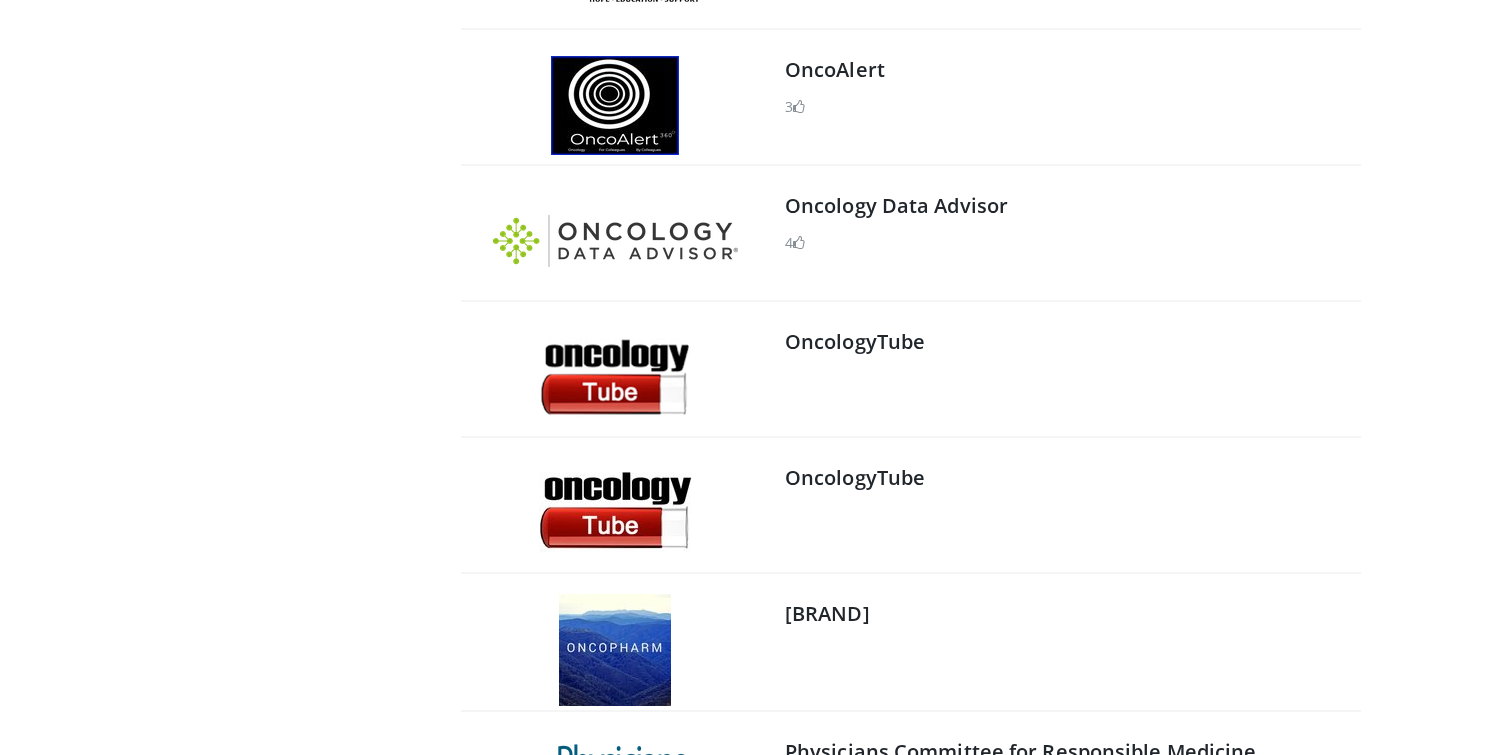 scroll, scrollTop: 62709, scrollLeft: 0, axis: vertical 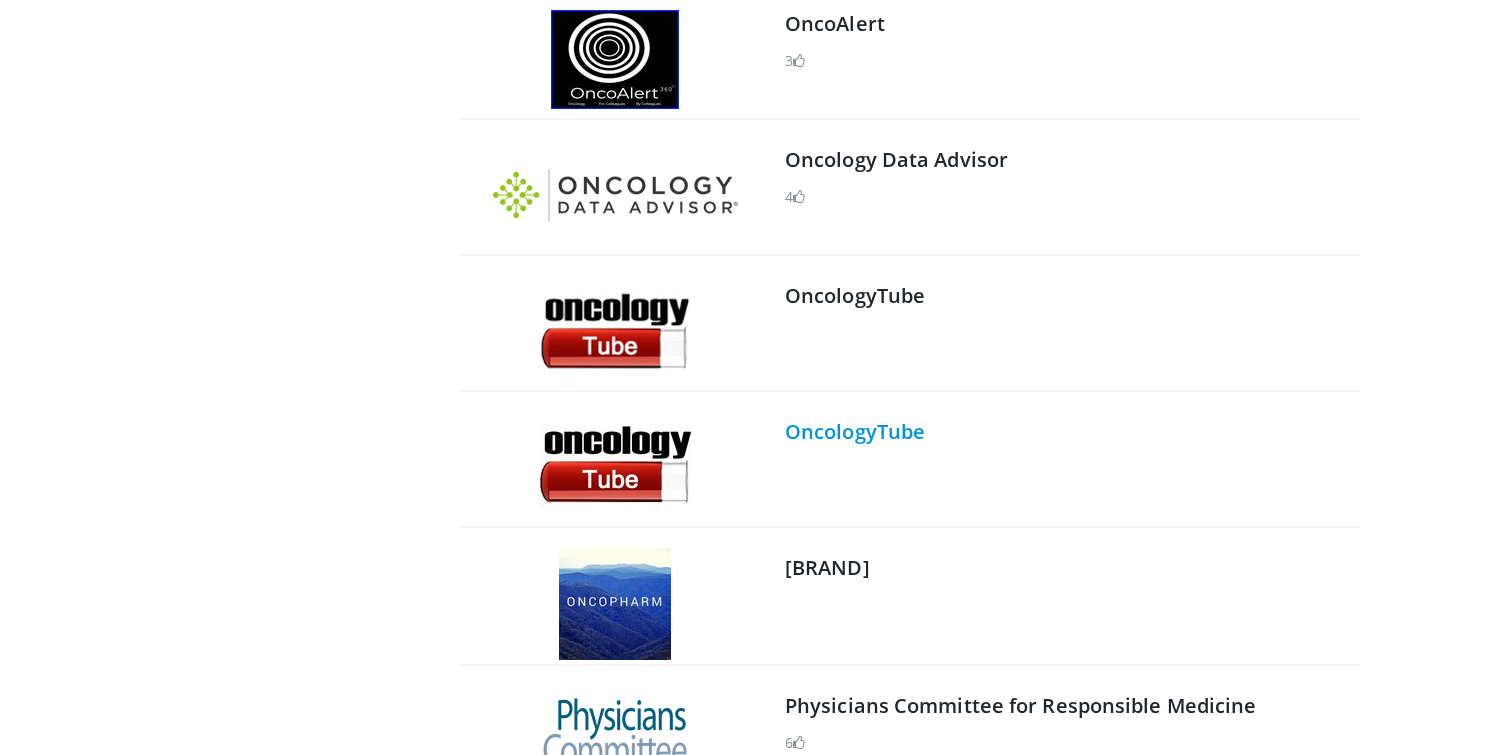 click on "OncologyTube" at bounding box center (855, 431) 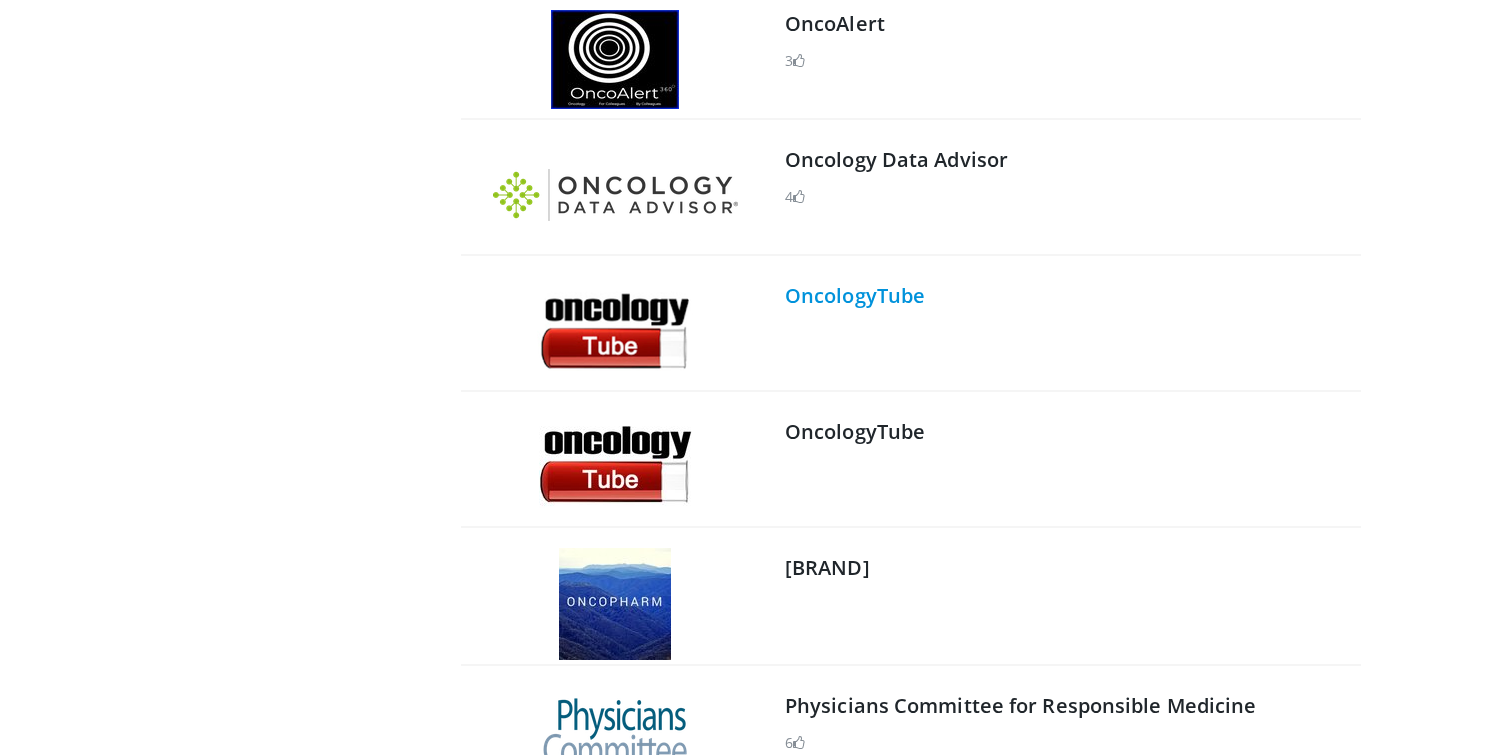 click on "OncologyTube" at bounding box center (855, 295) 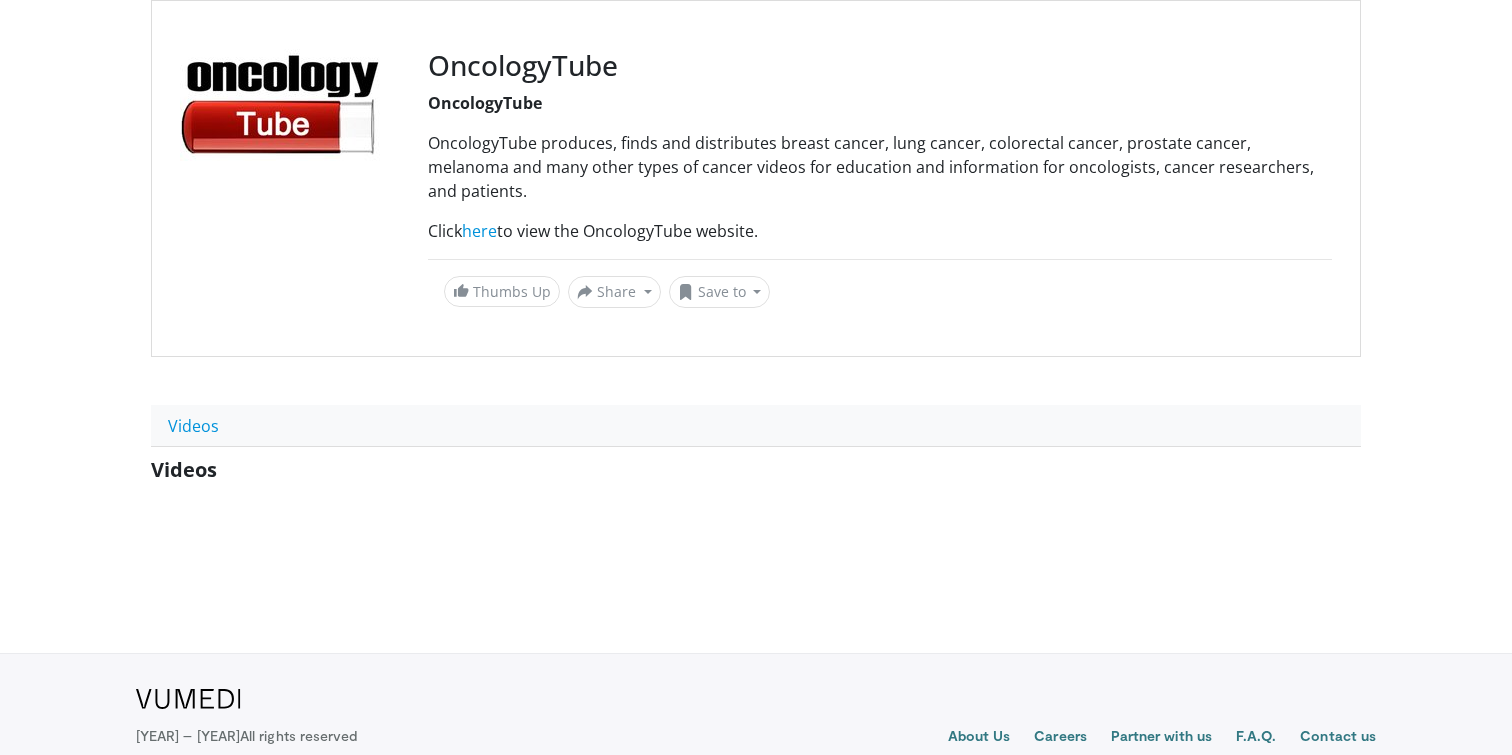 scroll, scrollTop: 227, scrollLeft: 0, axis: vertical 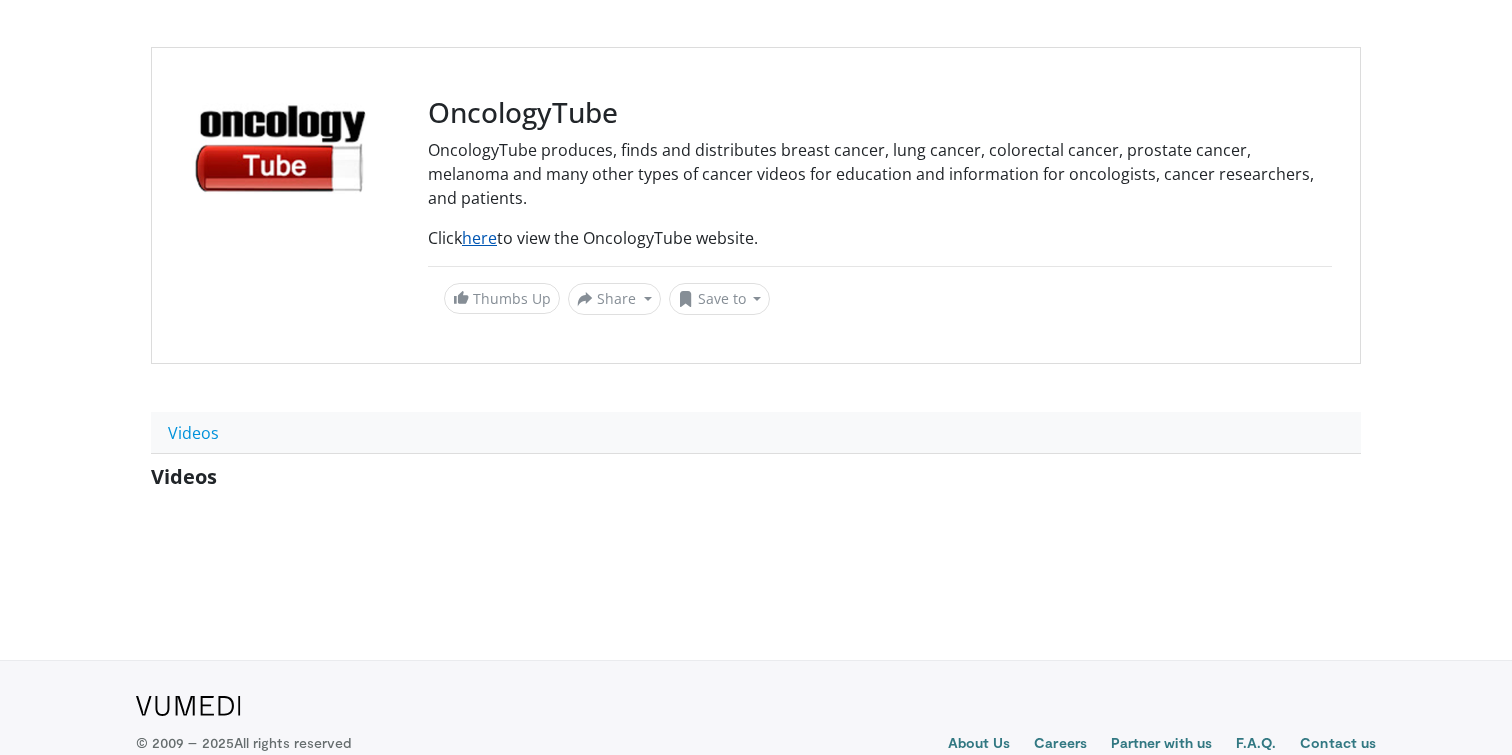 click on "here" at bounding box center [479, 238] 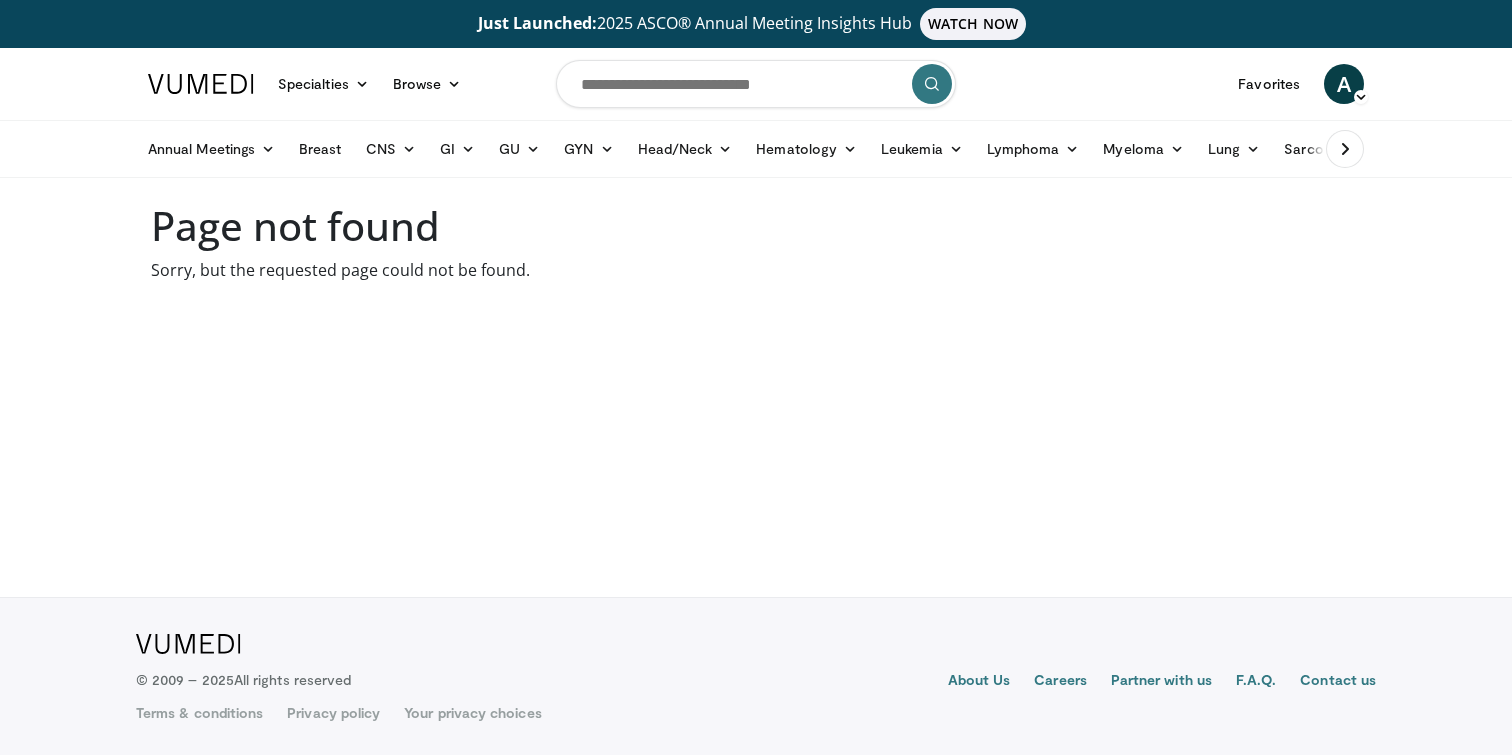 scroll, scrollTop: 0, scrollLeft: 0, axis: both 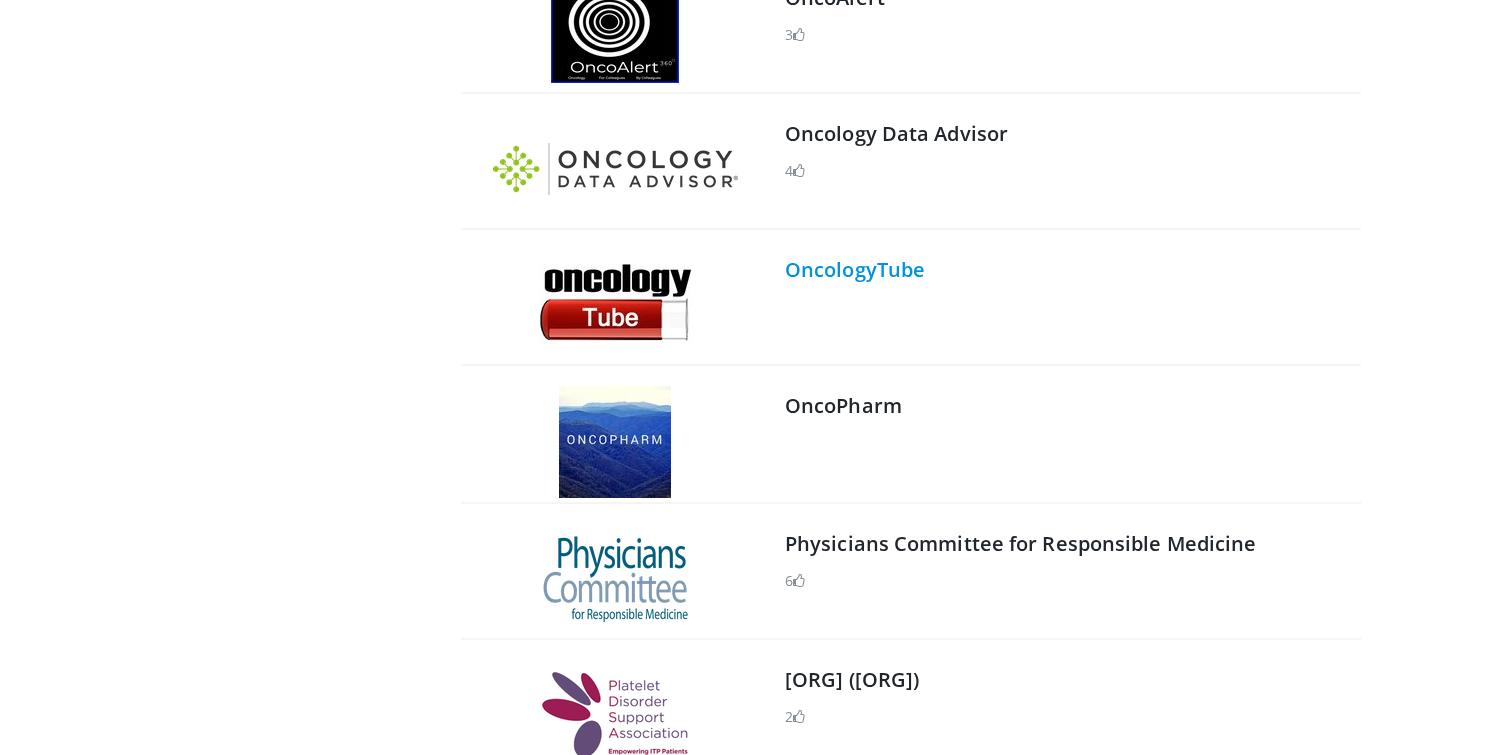 click on "OncologyTube" at bounding box center (855, 269) 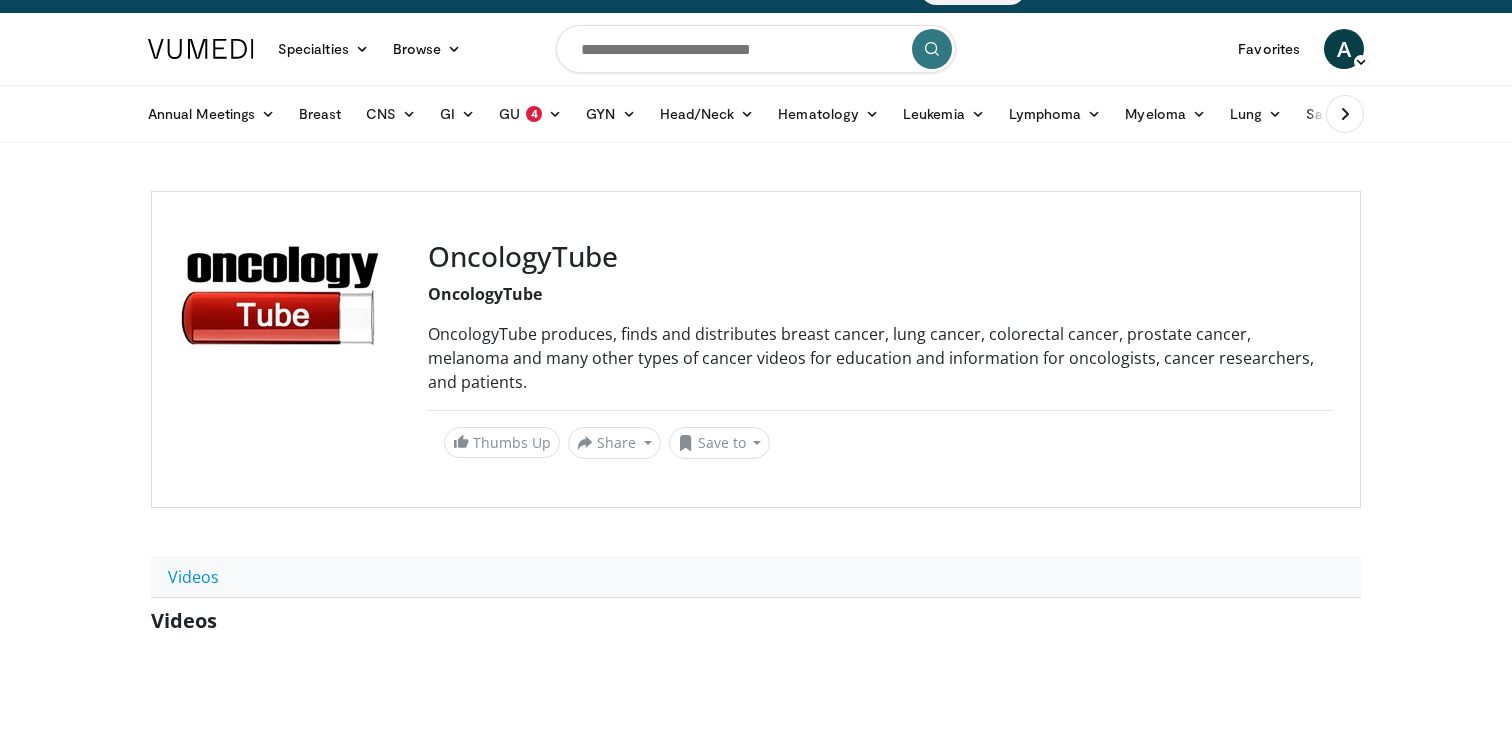 scroll, scrollTop: 0, scrollLeft: 0, axis: both 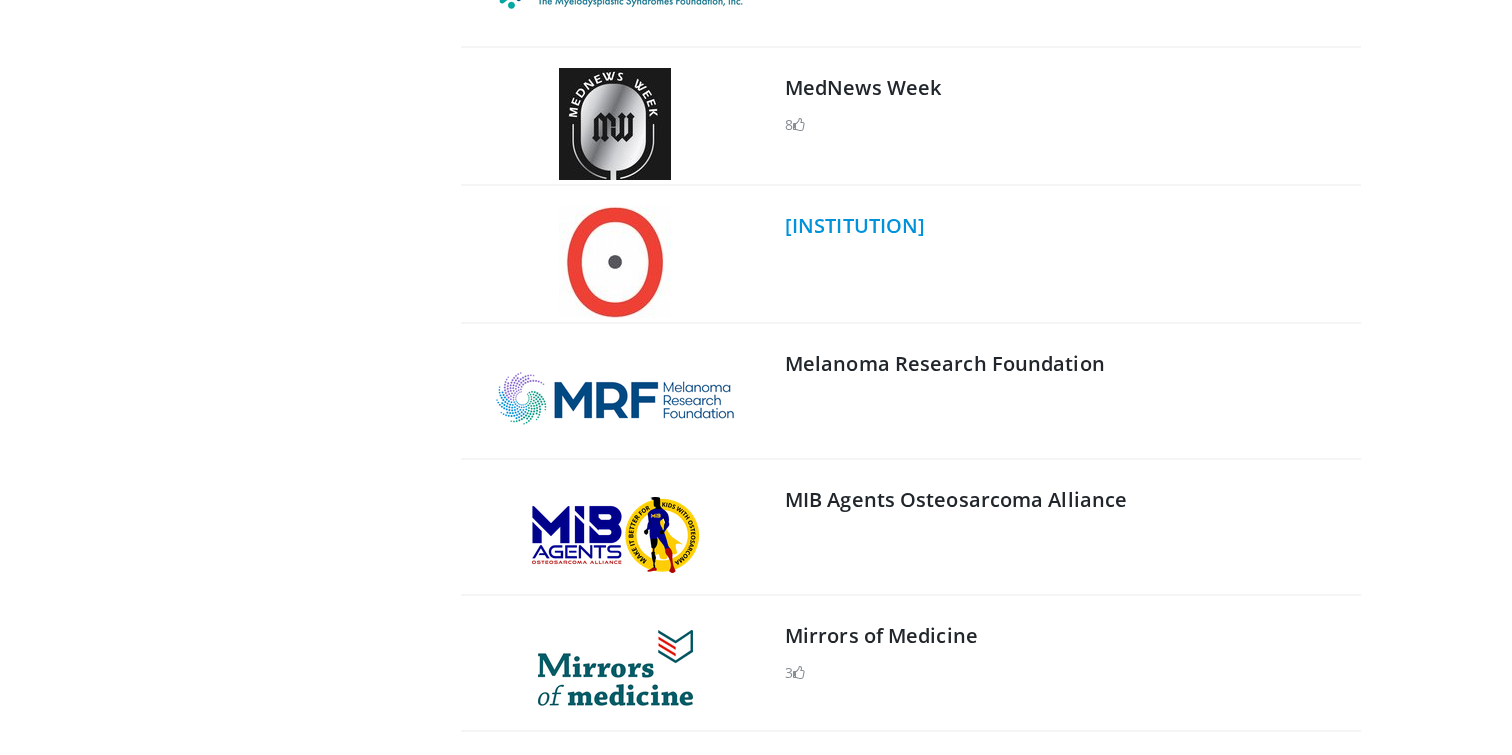 click on "[BRAND]" at bounding box center (855, 225) 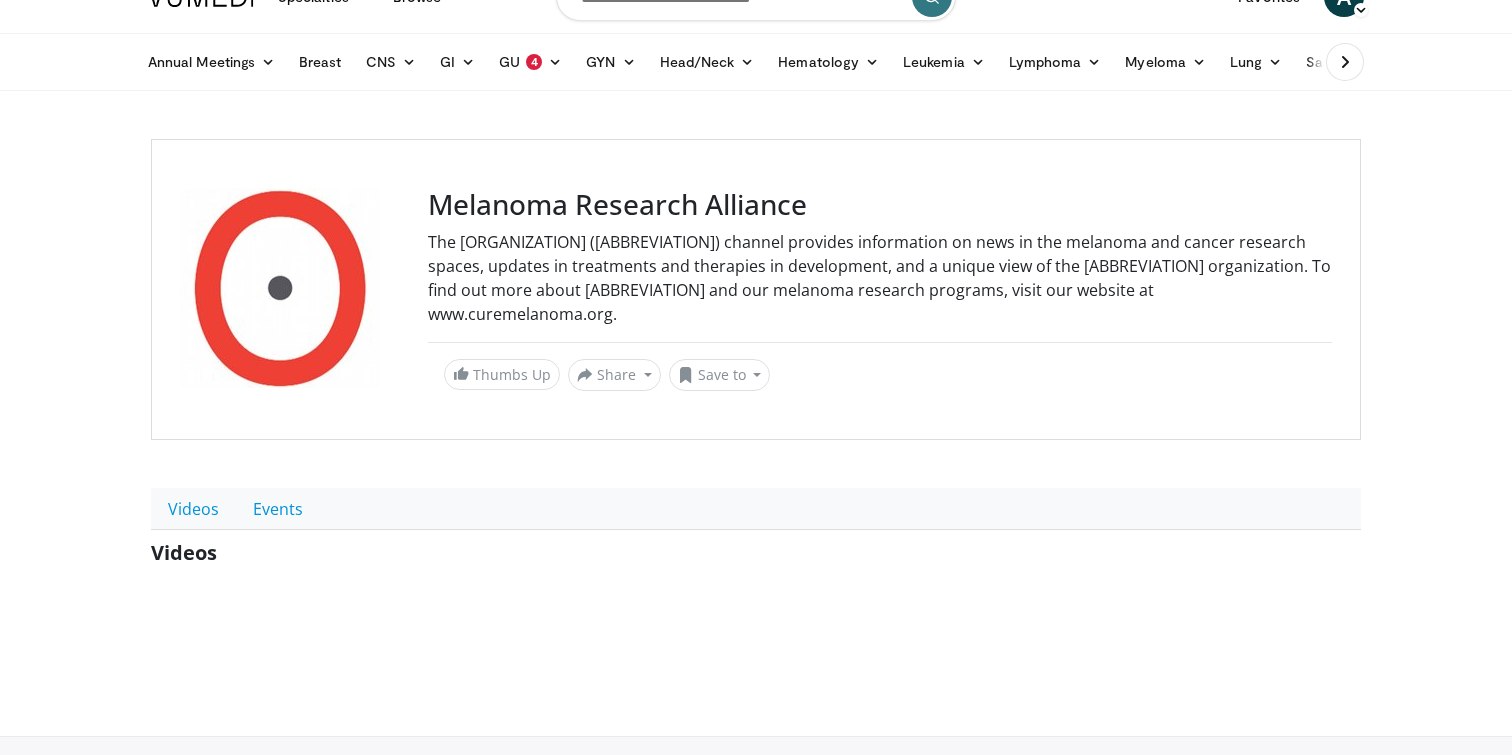 scroll, scrollTop: 90, scrollLeft: 0, axis: vertical 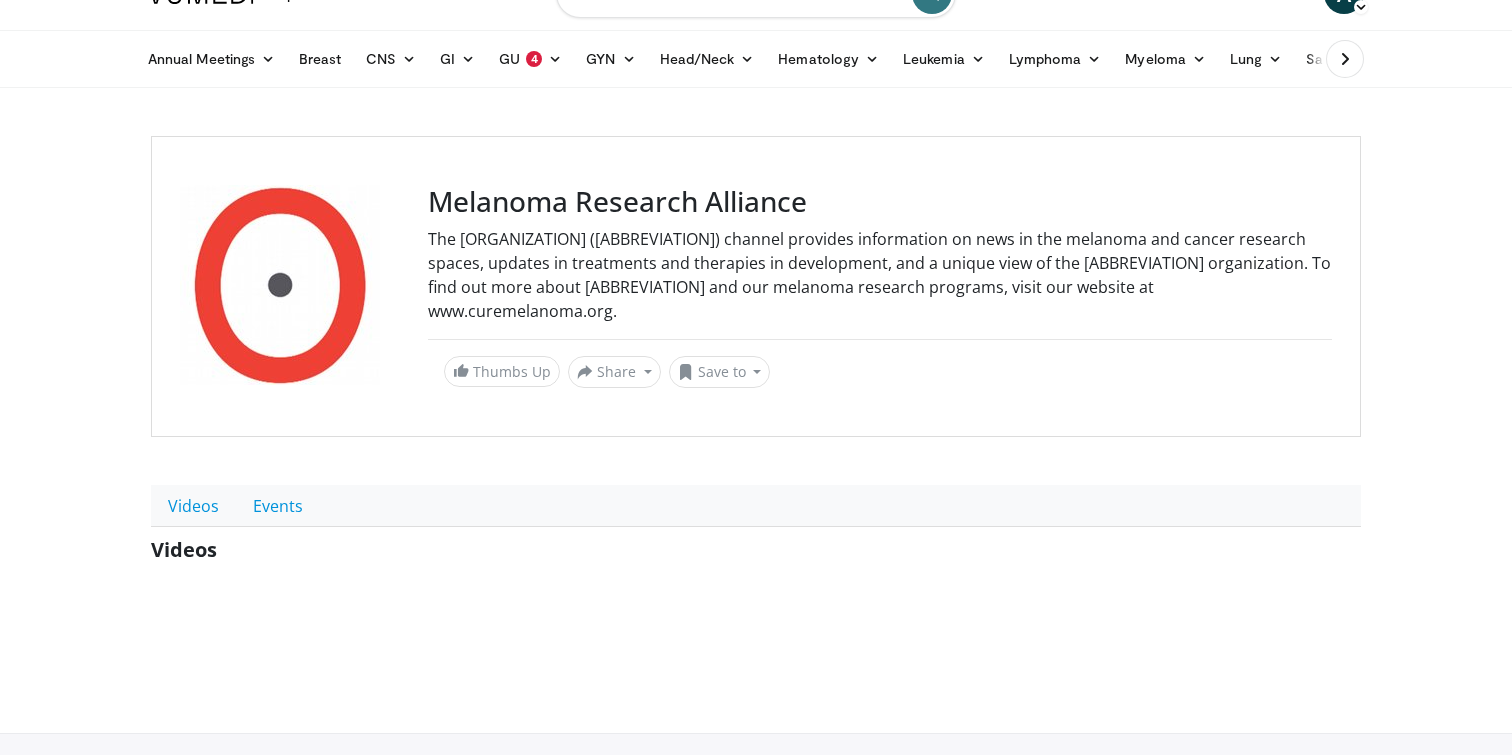 click on "The [ORGANIZATION] ([ABBREVIATION]) channel provides information on news in the melanoma and cancer research spaces, updates in treatments and therapies in development, and a unique view of the [ABBREVIATION] organization. To find out more about [ABBREVIATION] and our melanoma research programs, visit our website at www.curemelanoma.org." at bounding box center [879, 275] 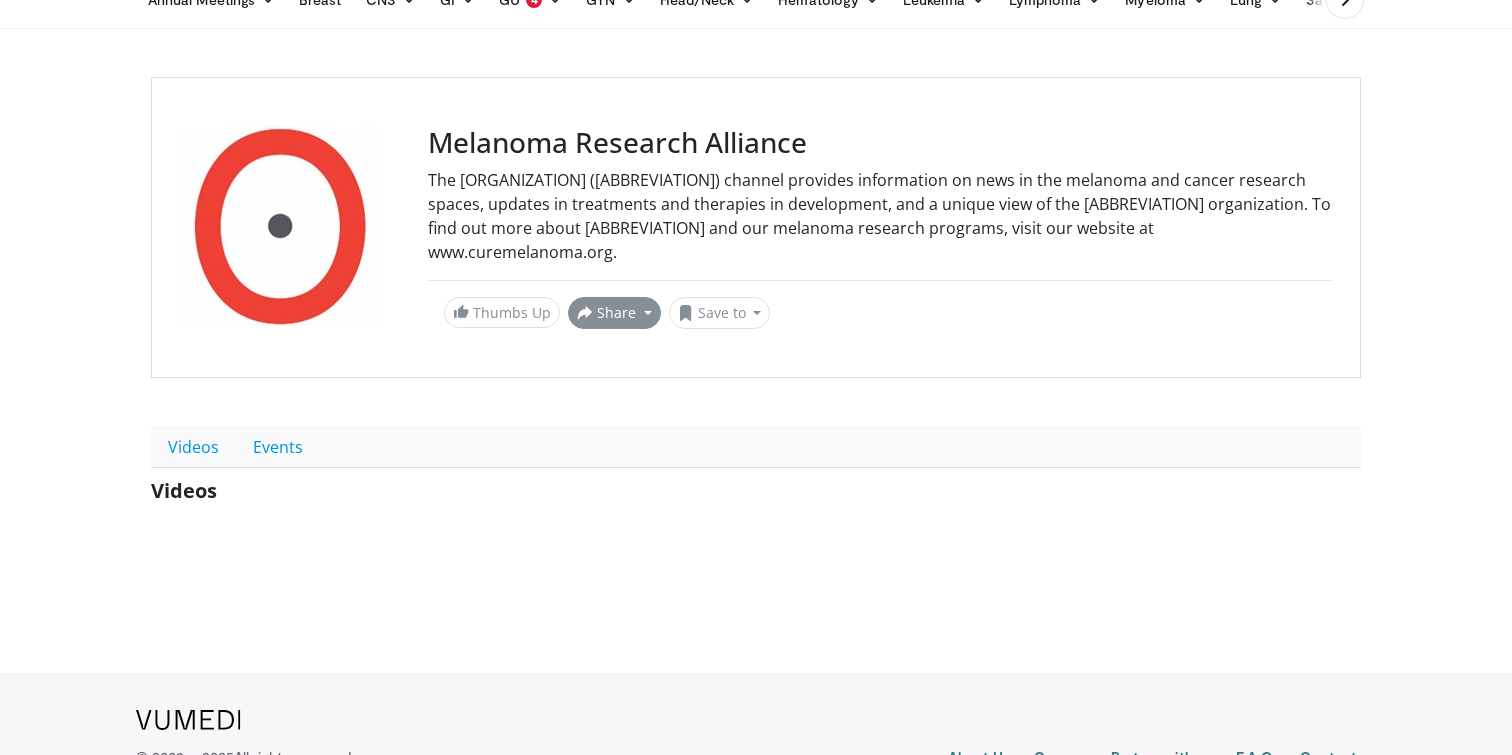 scroll, scrollTop: 223, scrollLeft: 0, axis: vertical 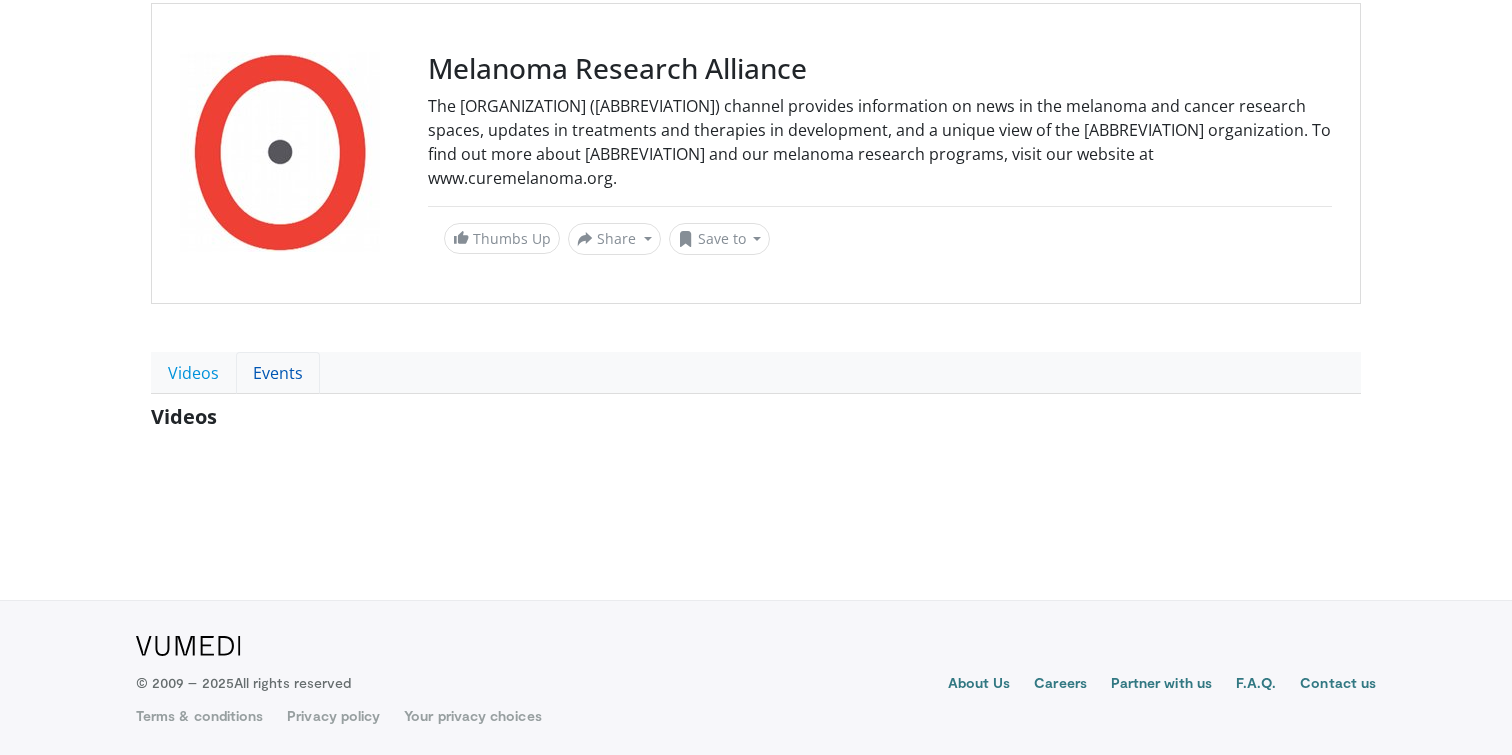 click on "Events" at bounding box center [278, 373] 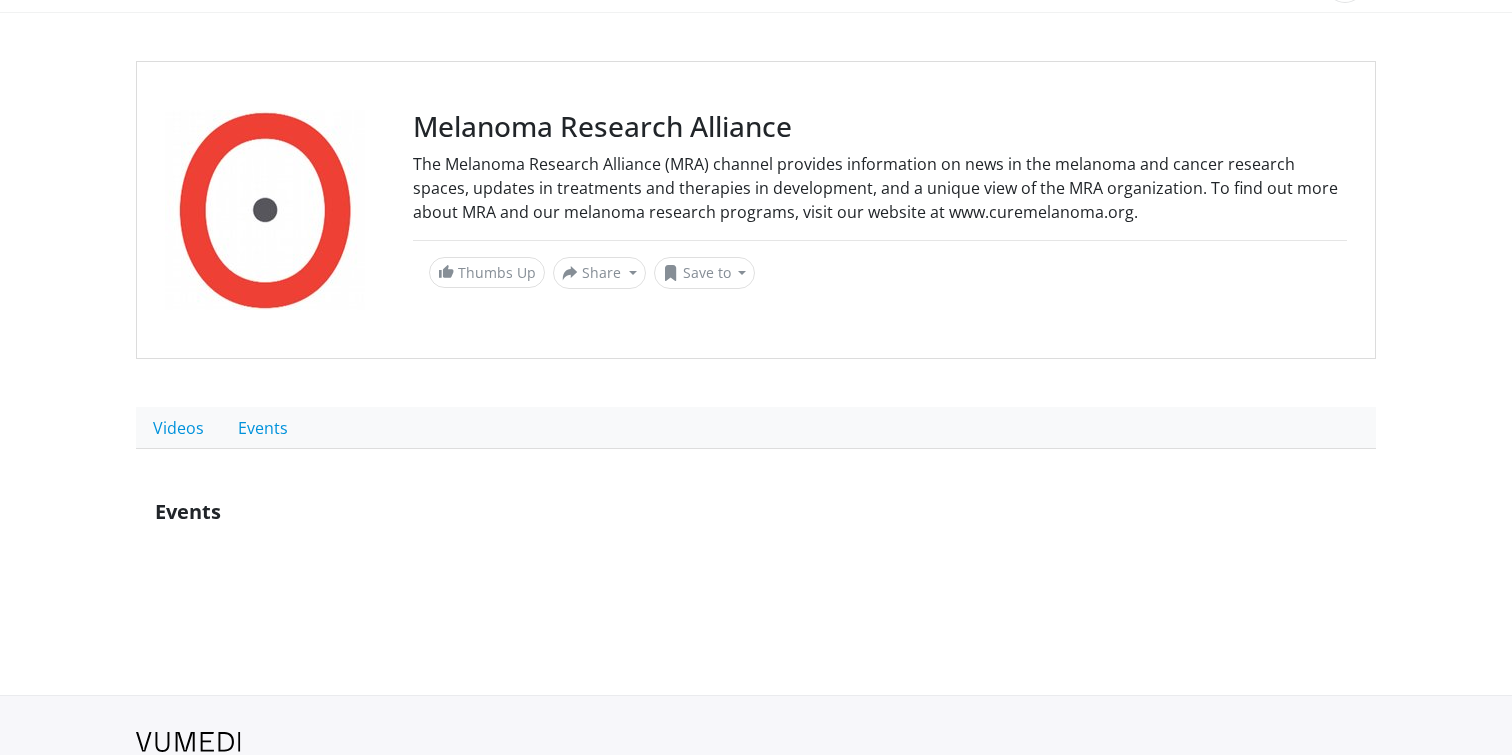 scroll, scrollTop: 166, scrollLeft: 0, axis: vertical 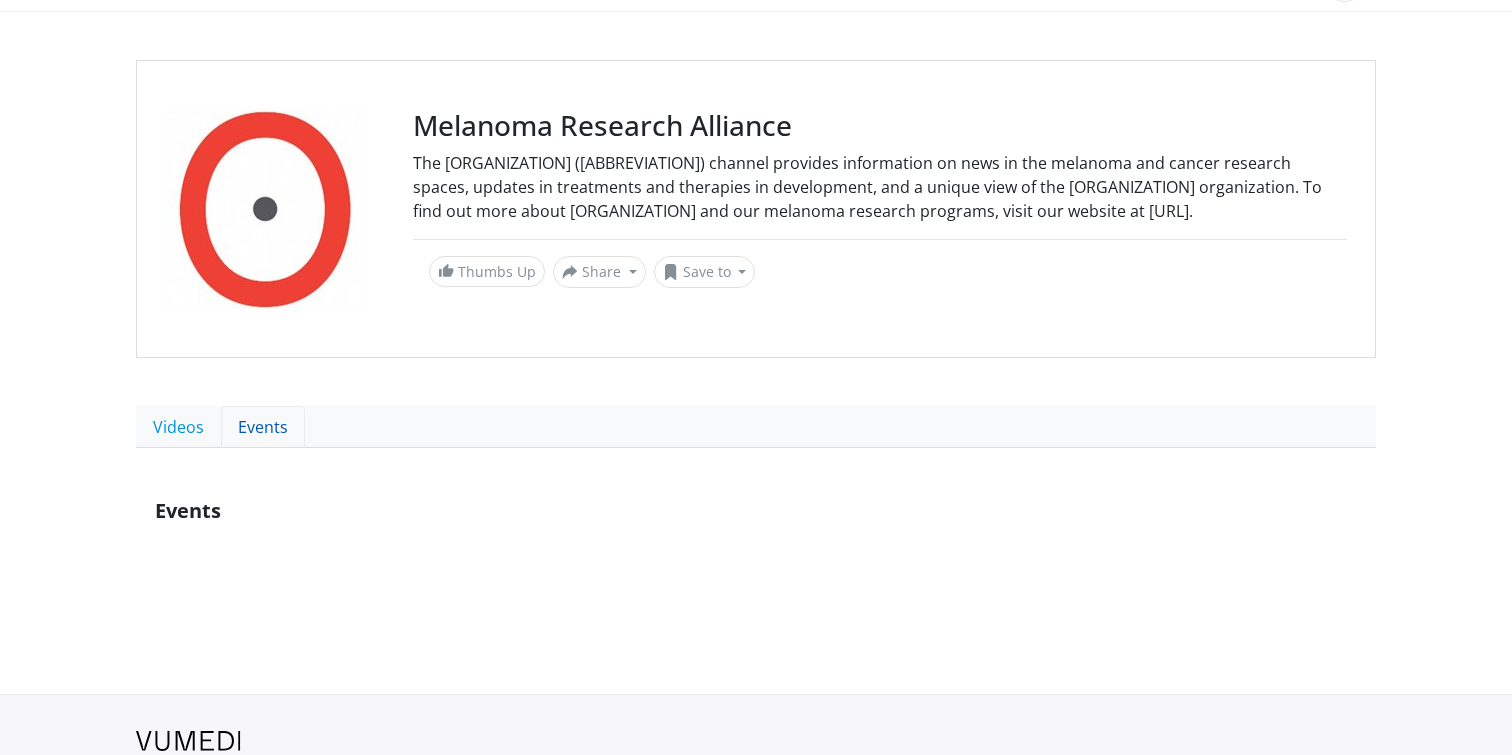click on "Events" at bounding box center (263, 427) 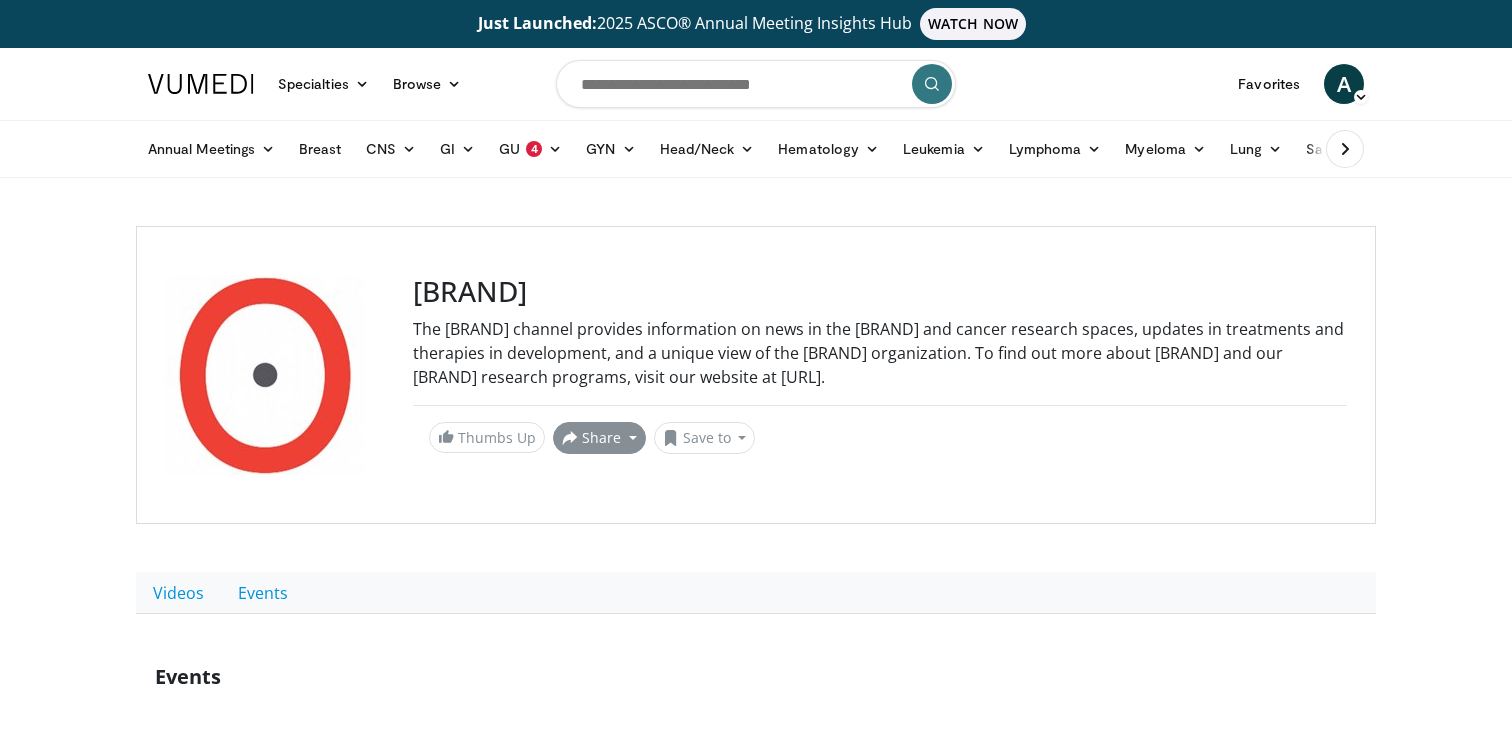 scroll, scrollTop: 263, scrollLeft: 0, axis: vertical 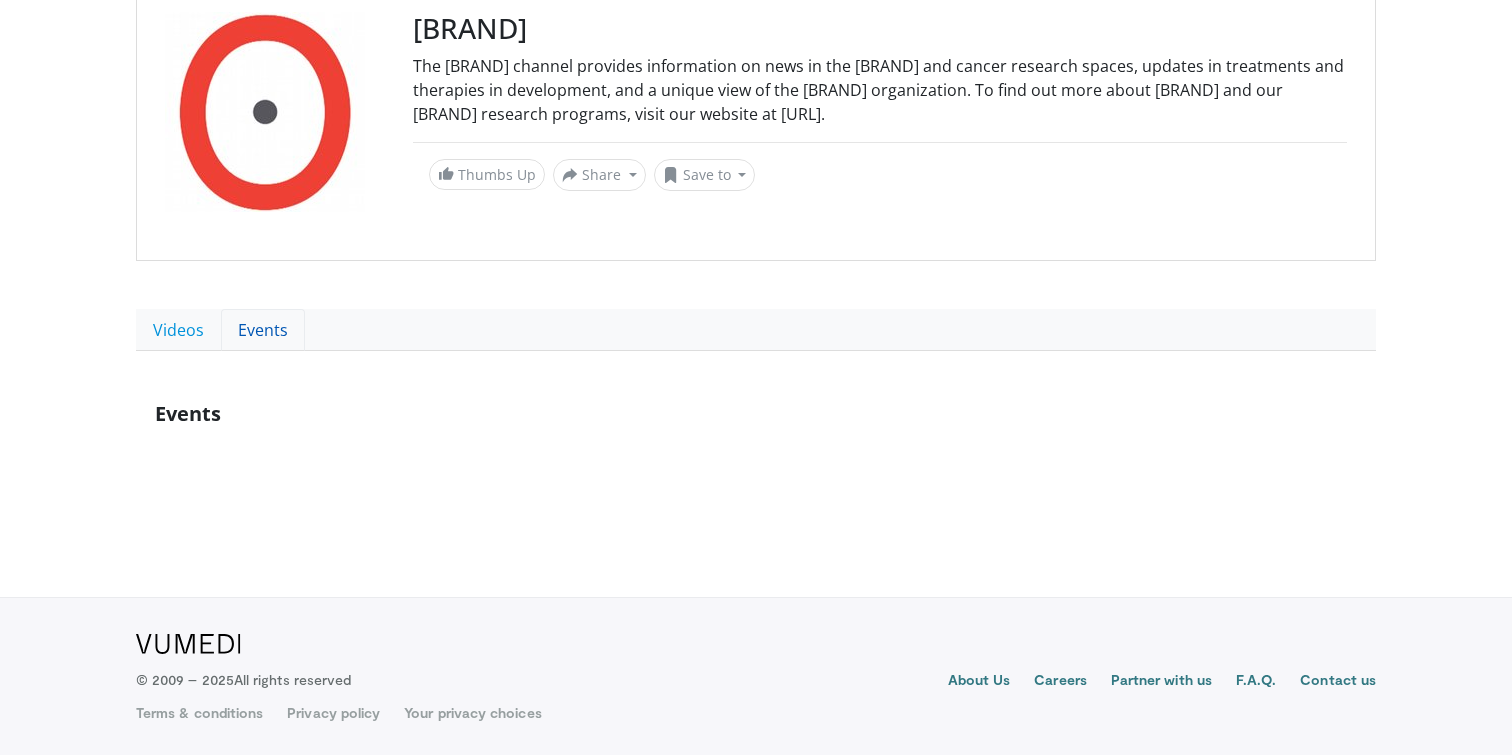 click on "Events" at bounding box center (263, 330) 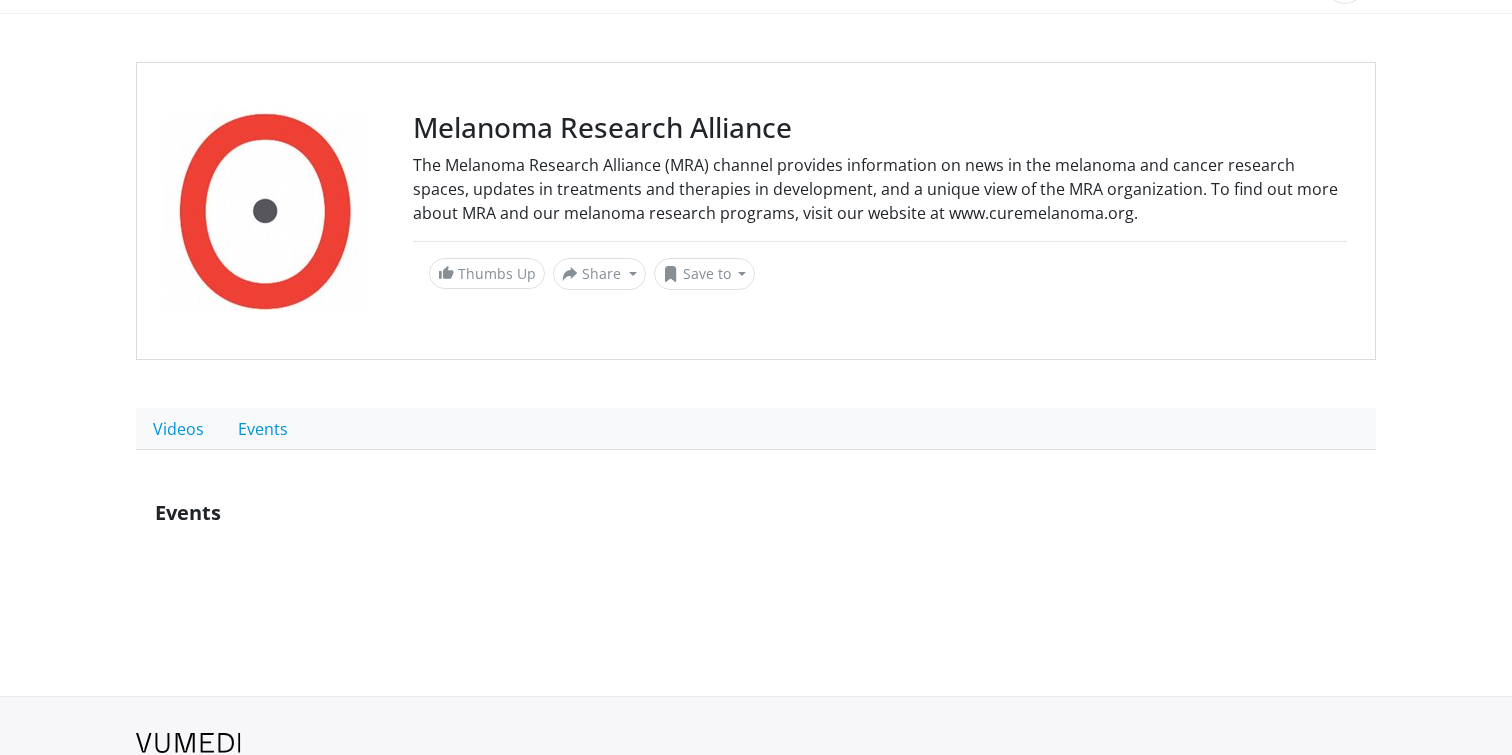scroll, scrollTop: 191, scrollLeft: 0, axis: vertical 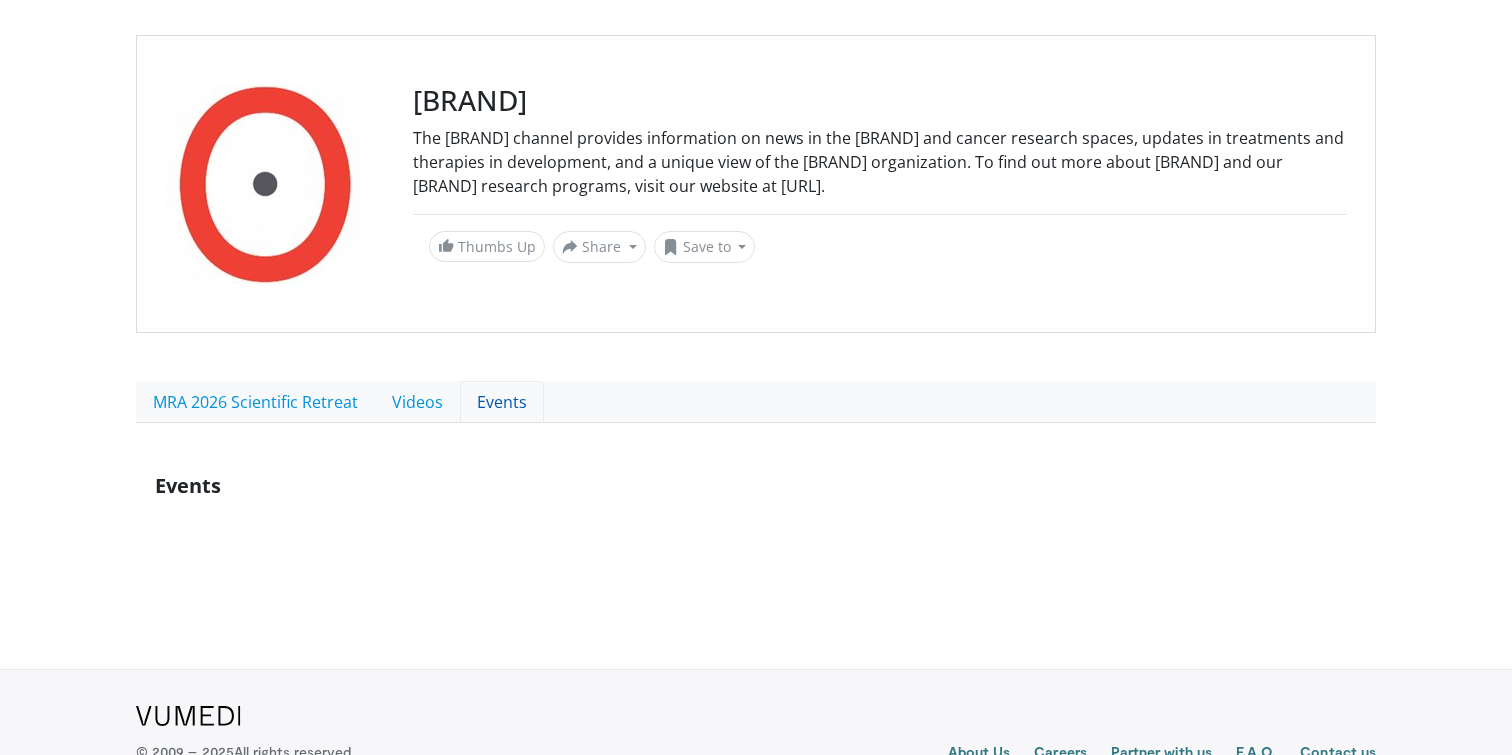 click on "Events" at bounding box center [502, 402] 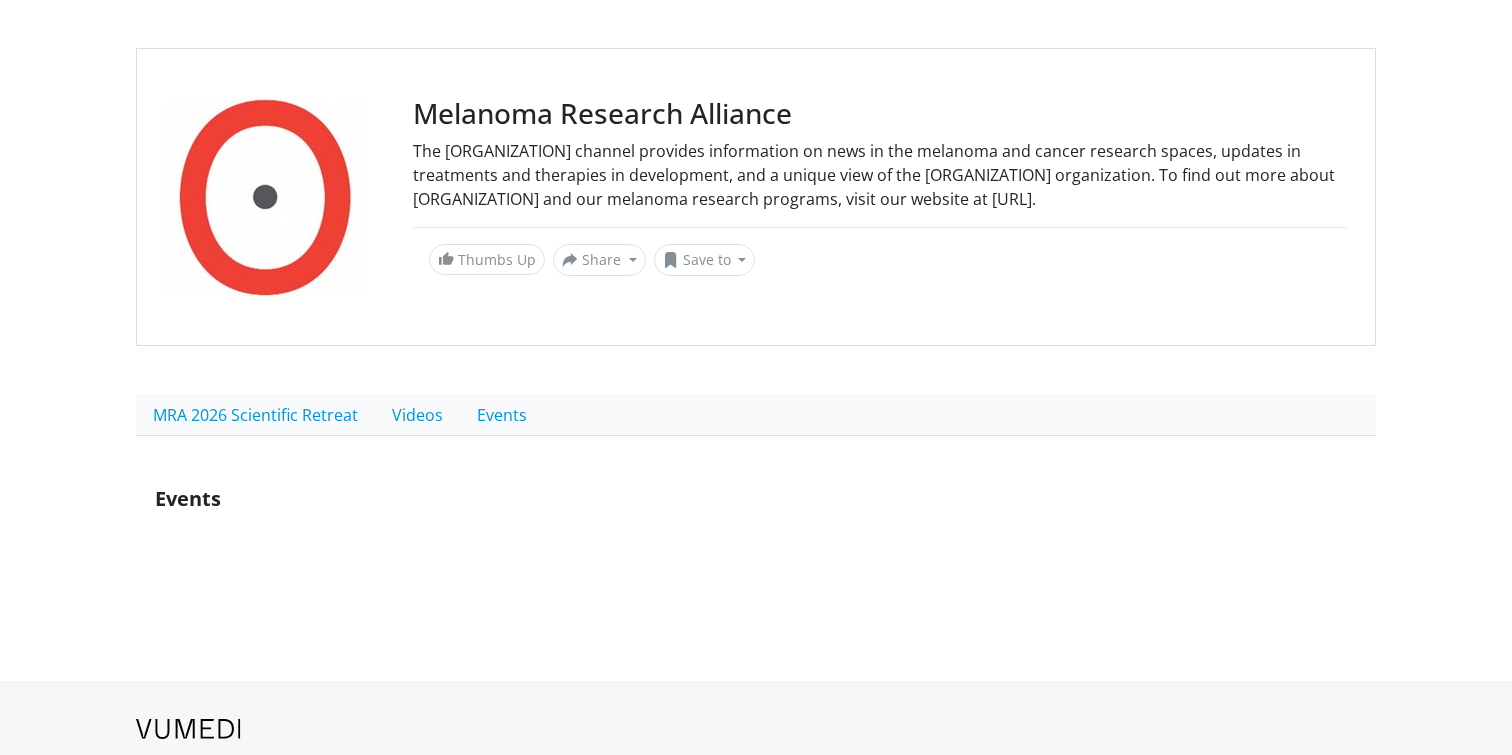 scroll, scrollTop: 191, scrollLeft: 0, axis: vertical 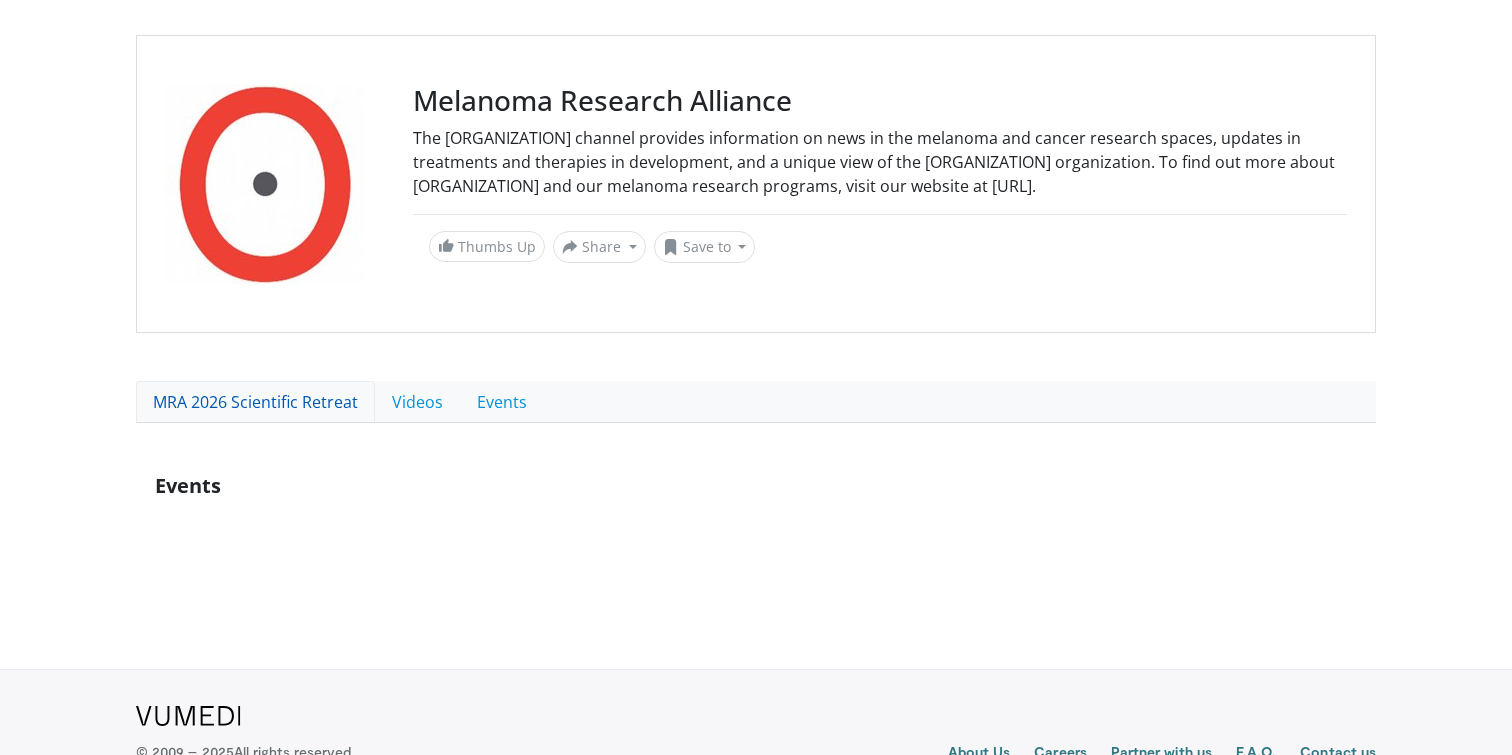 click on "MRA 2026 Scientific Retreat" at bounding box center (255, 402) 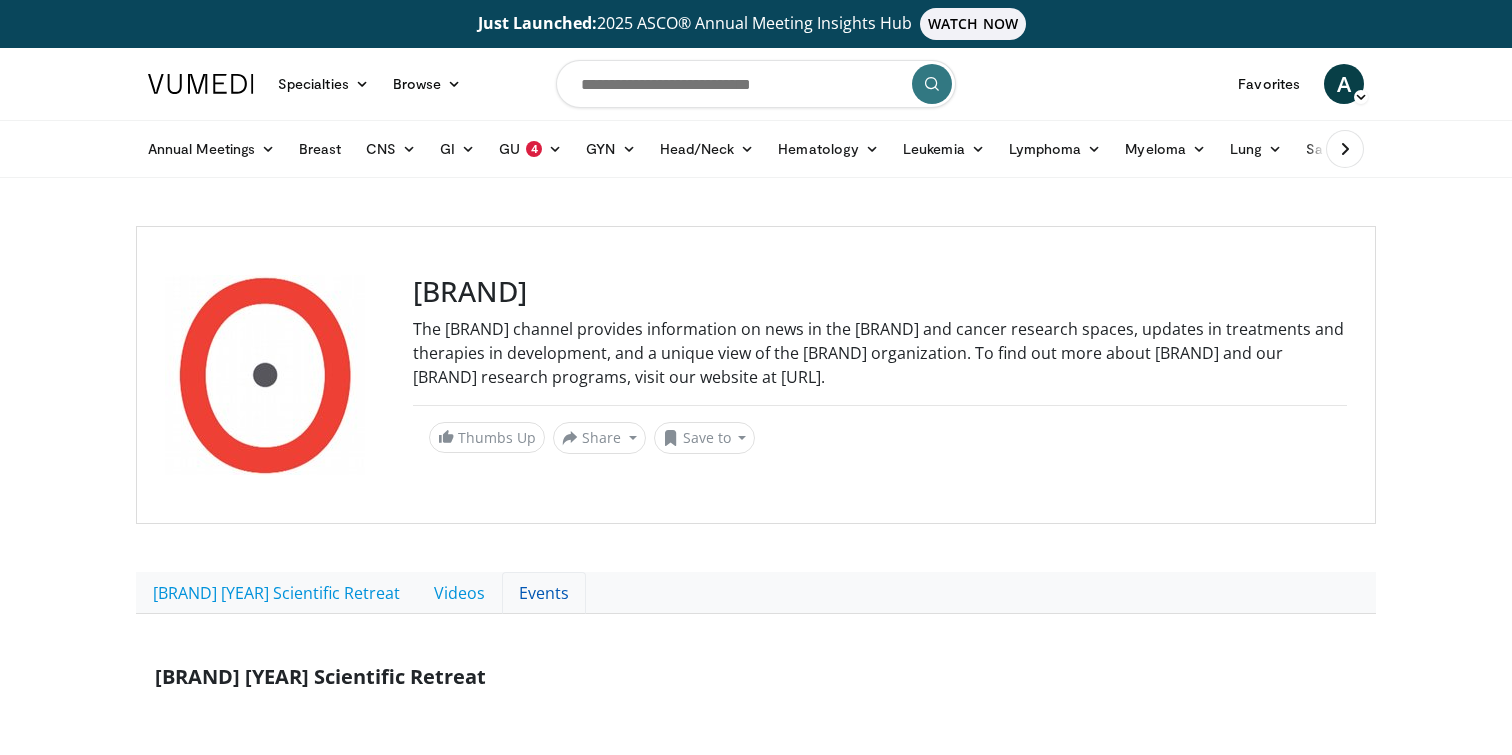 scroll, scrollTop: 263, scrollLeft: 0, axis: vertical 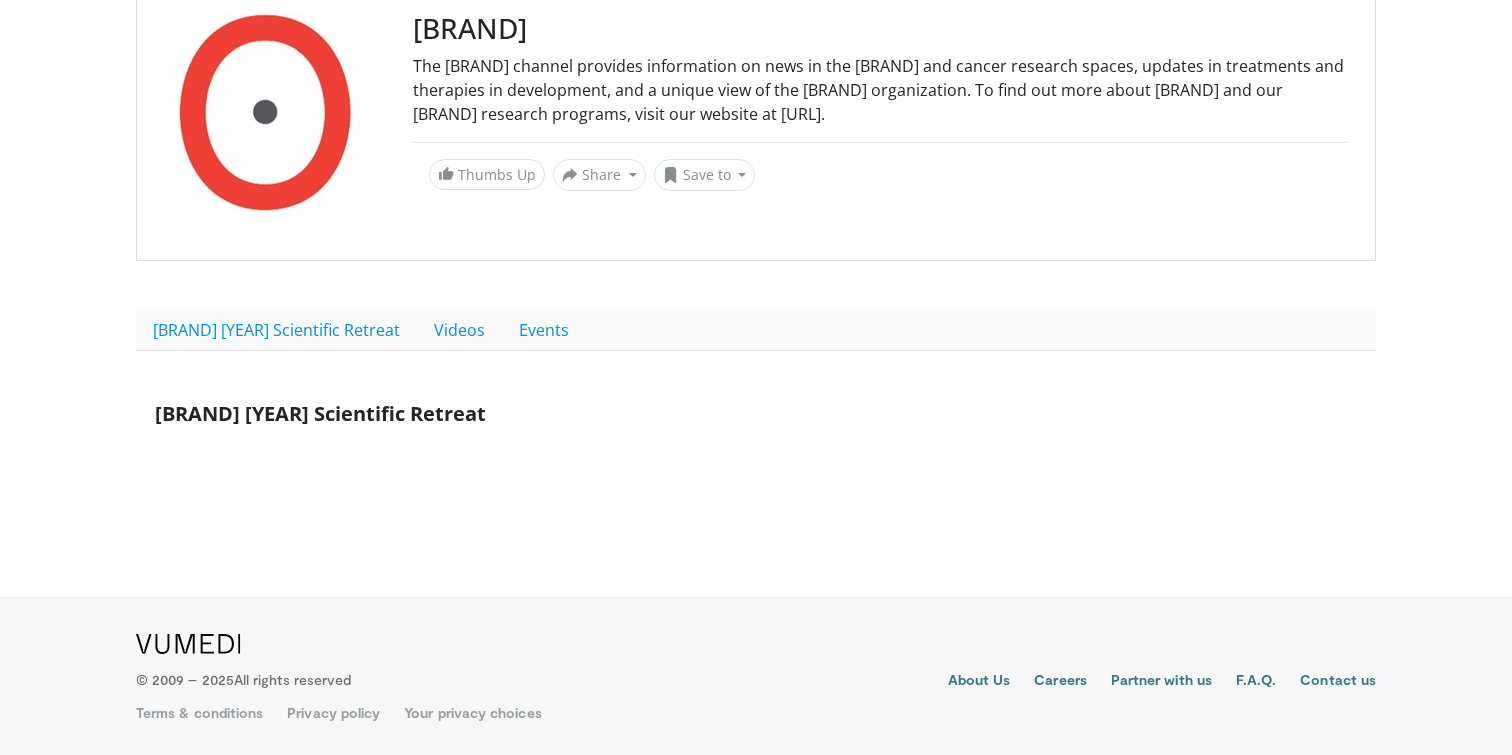 click on "[BRAND] [YEAR] Scientific Retreat" at bounding box center (320, 413) 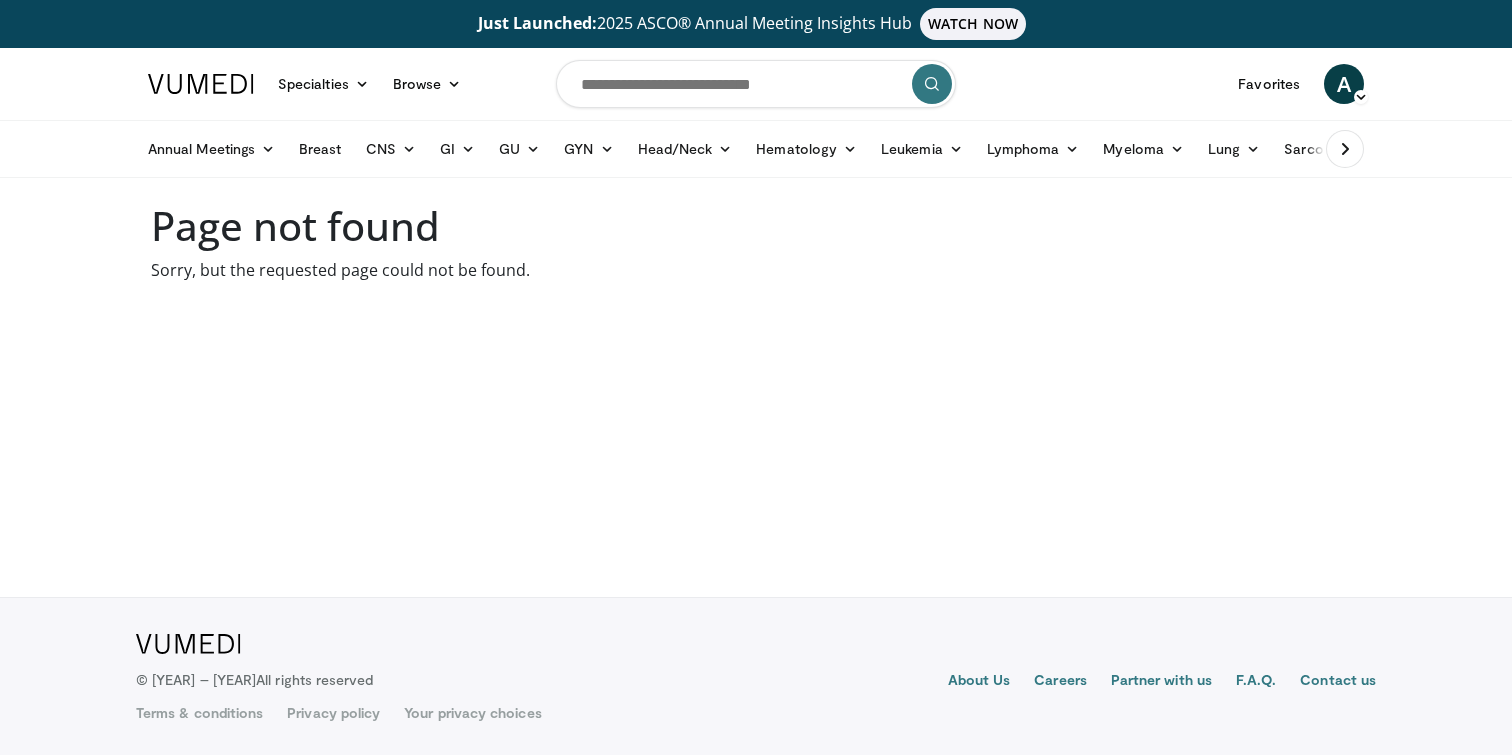 scroll, scrollTop: 0, scrollLeft: 0, axis: both 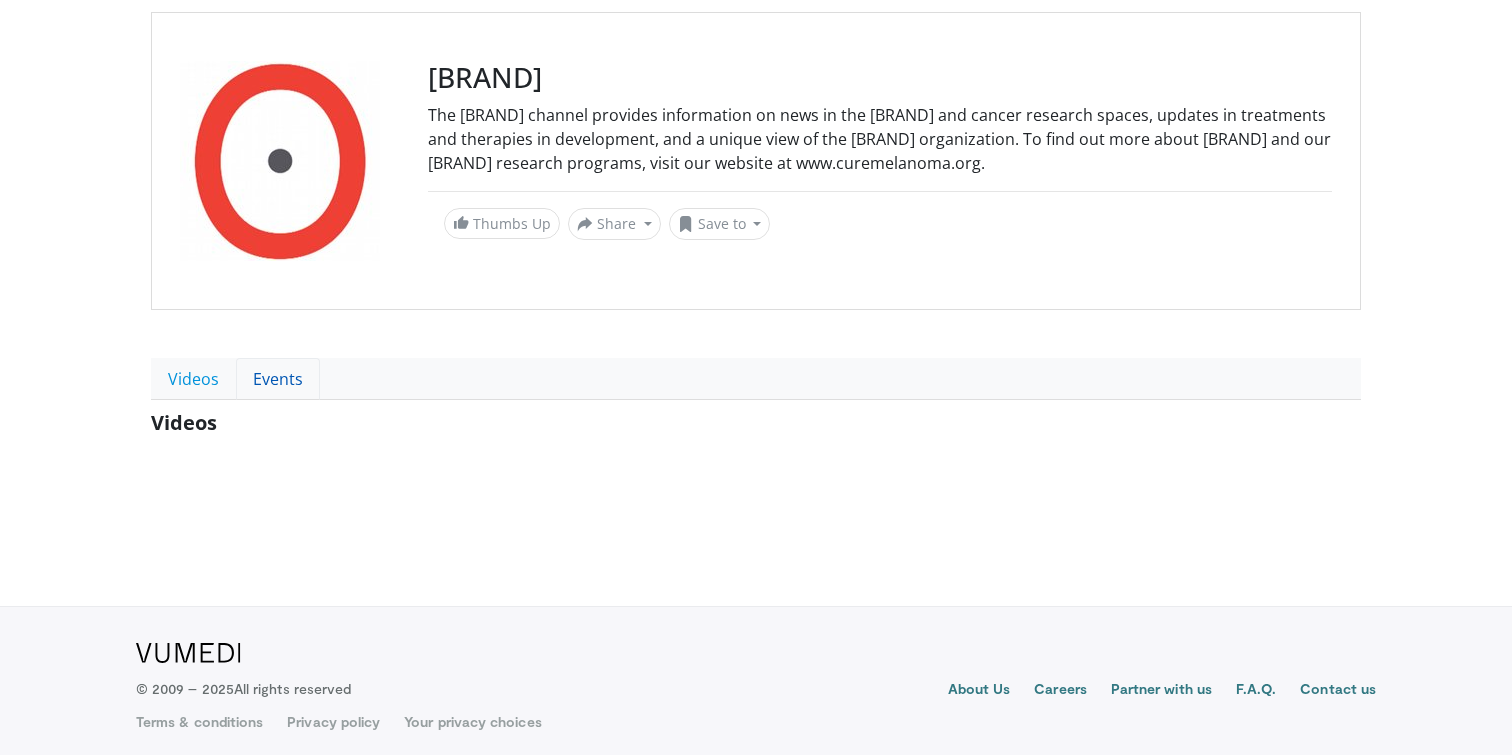 click on "Events" at bounding box center [278, 379] 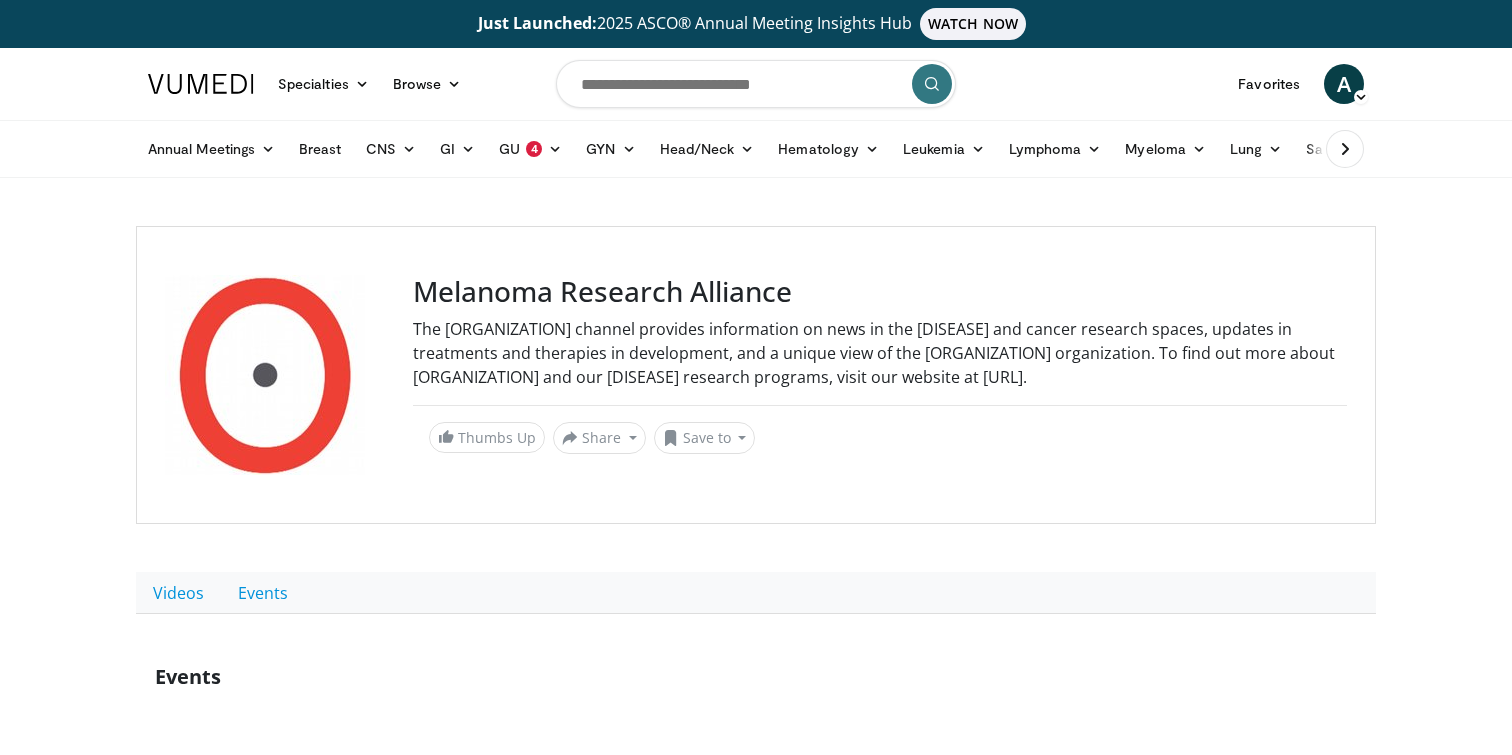 scroll, scrollTop: 0, scrollLeft: 0, axis: both 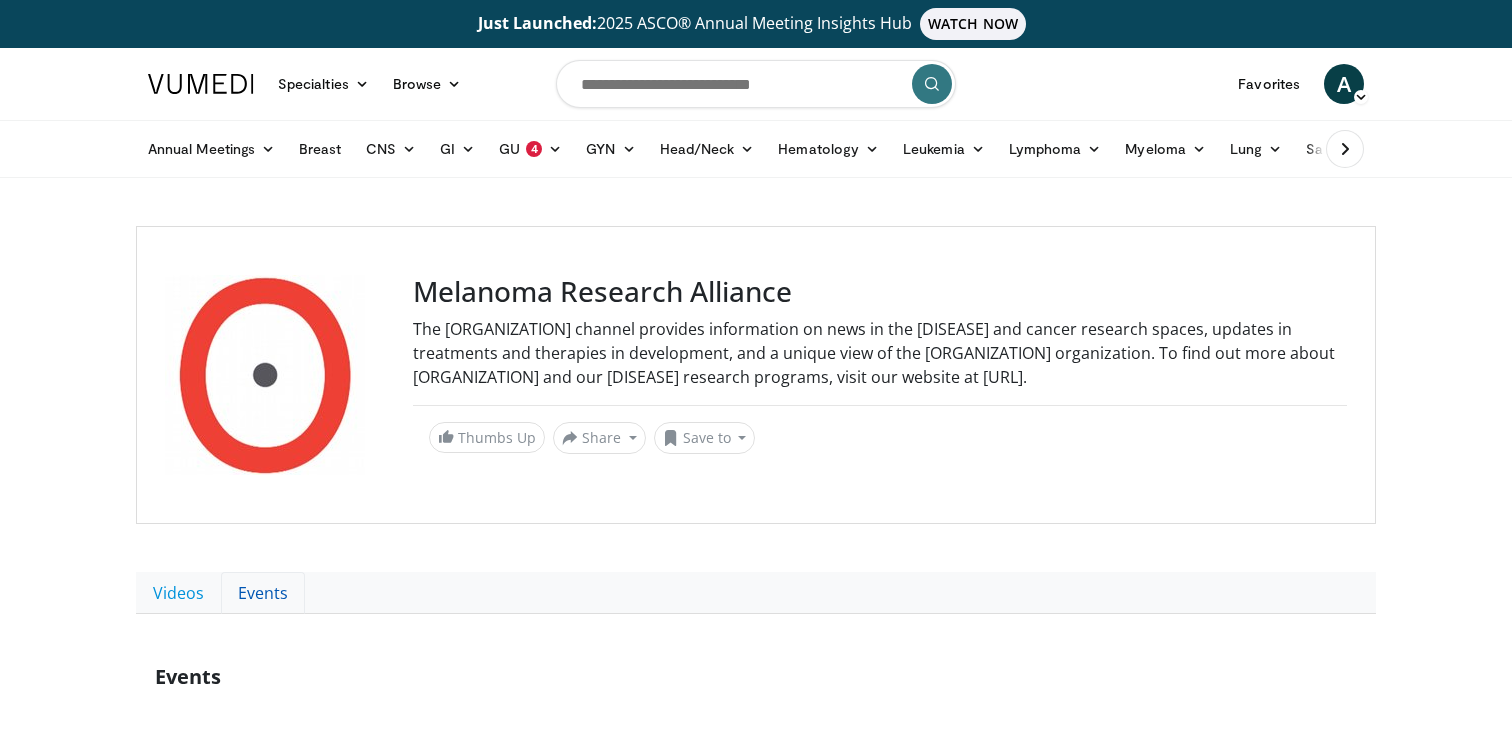 click on "Events" at bounding box center [263, 593] 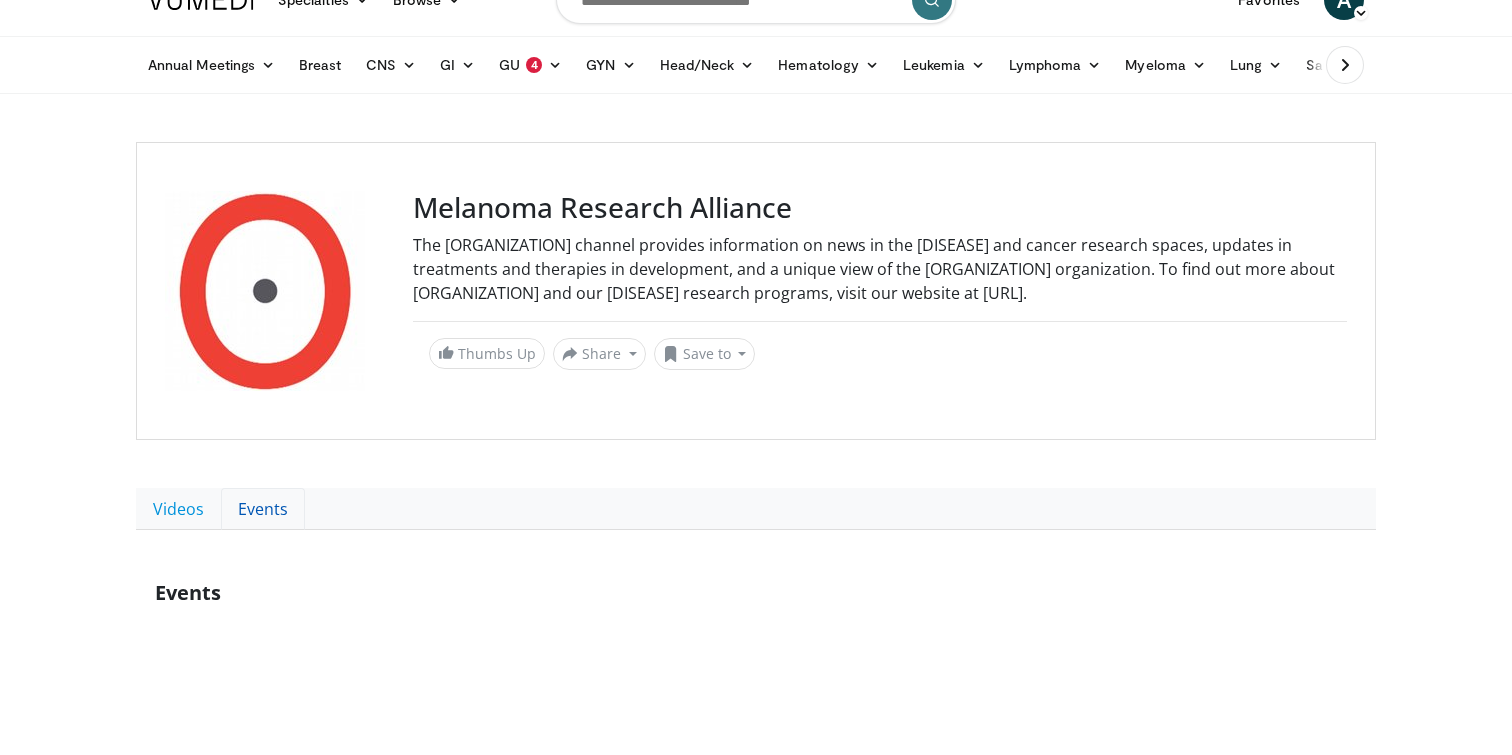 scroll, scrollTop: 88, scrollLeft: 0, axis: vertical 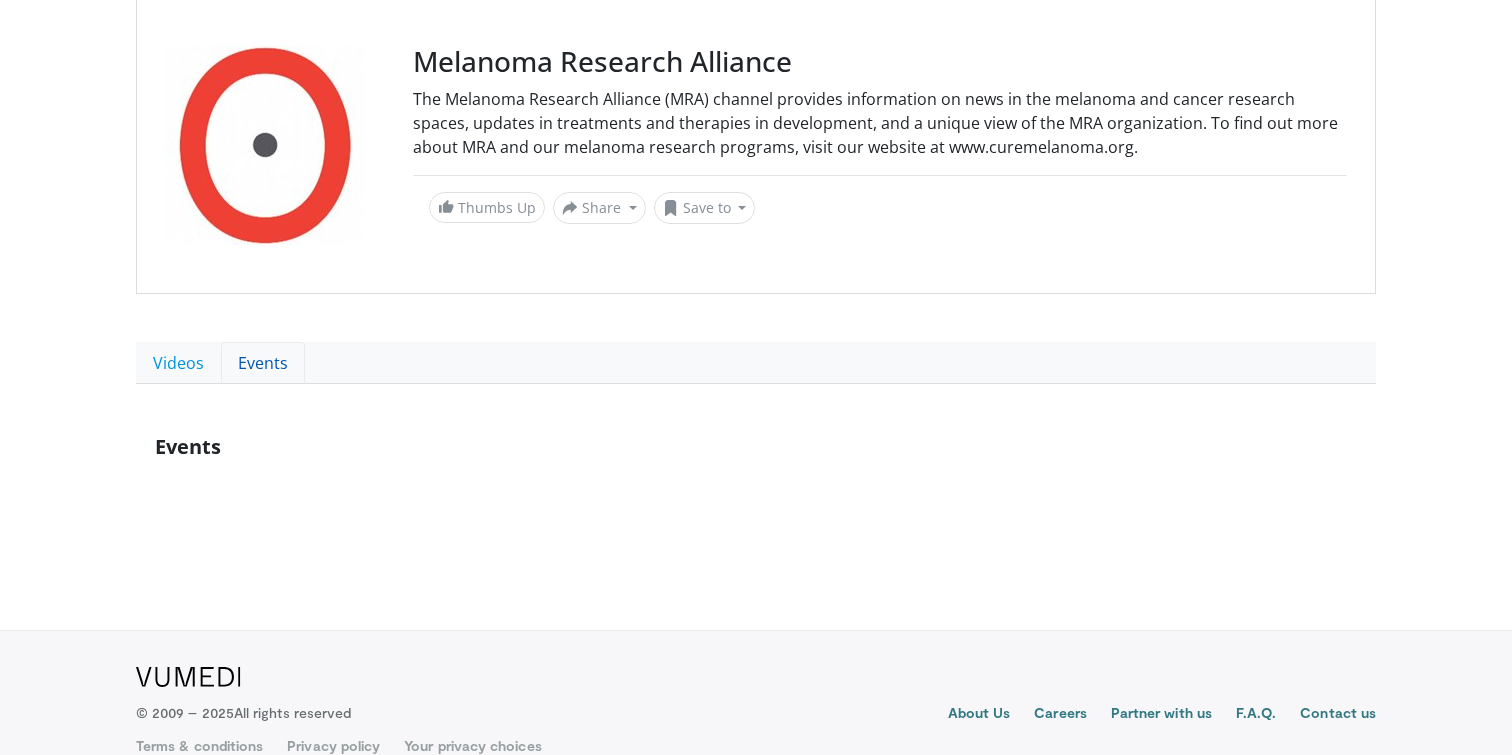 click on "Events" at bounding box center [263, 363] 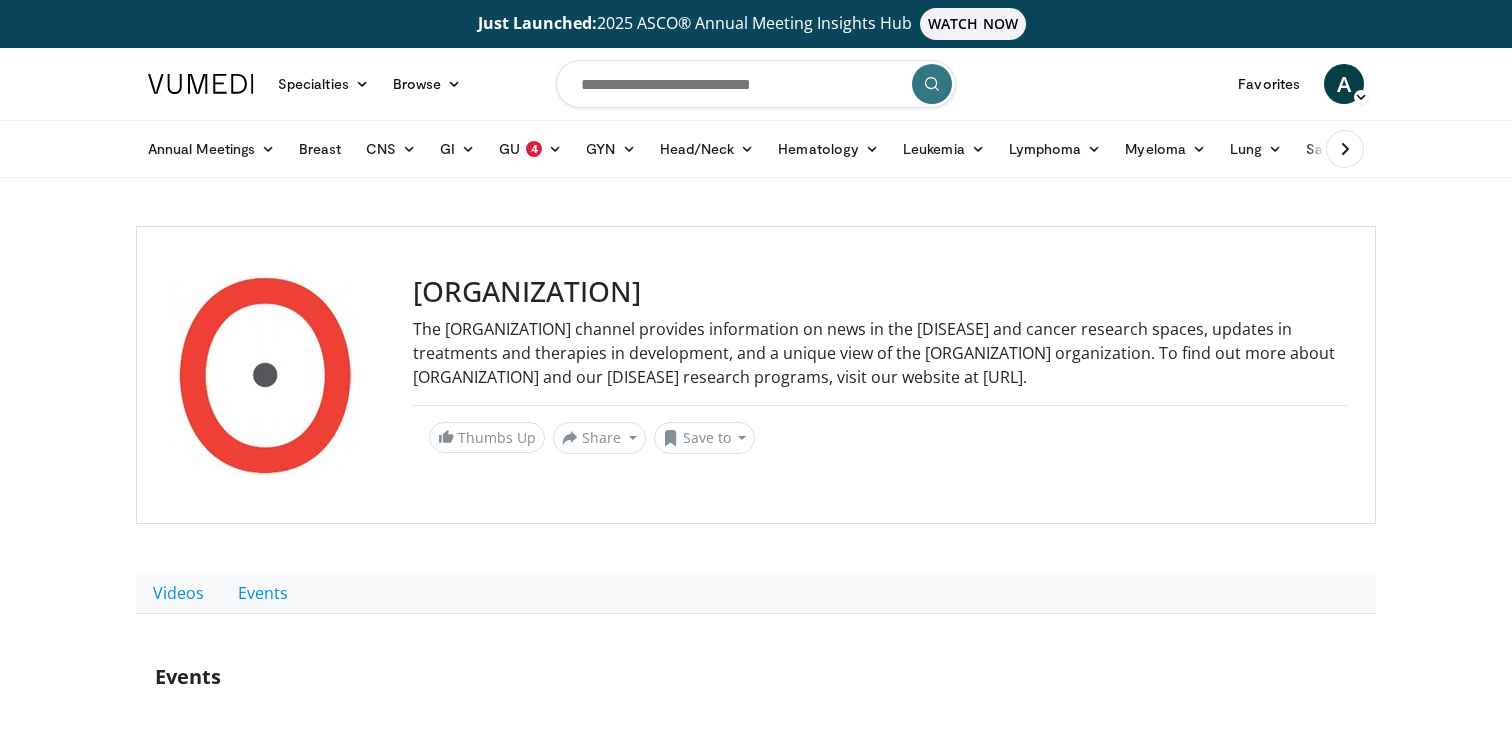 scroll, scrollTop: 263, scrollLeft: 0, axis: vertical 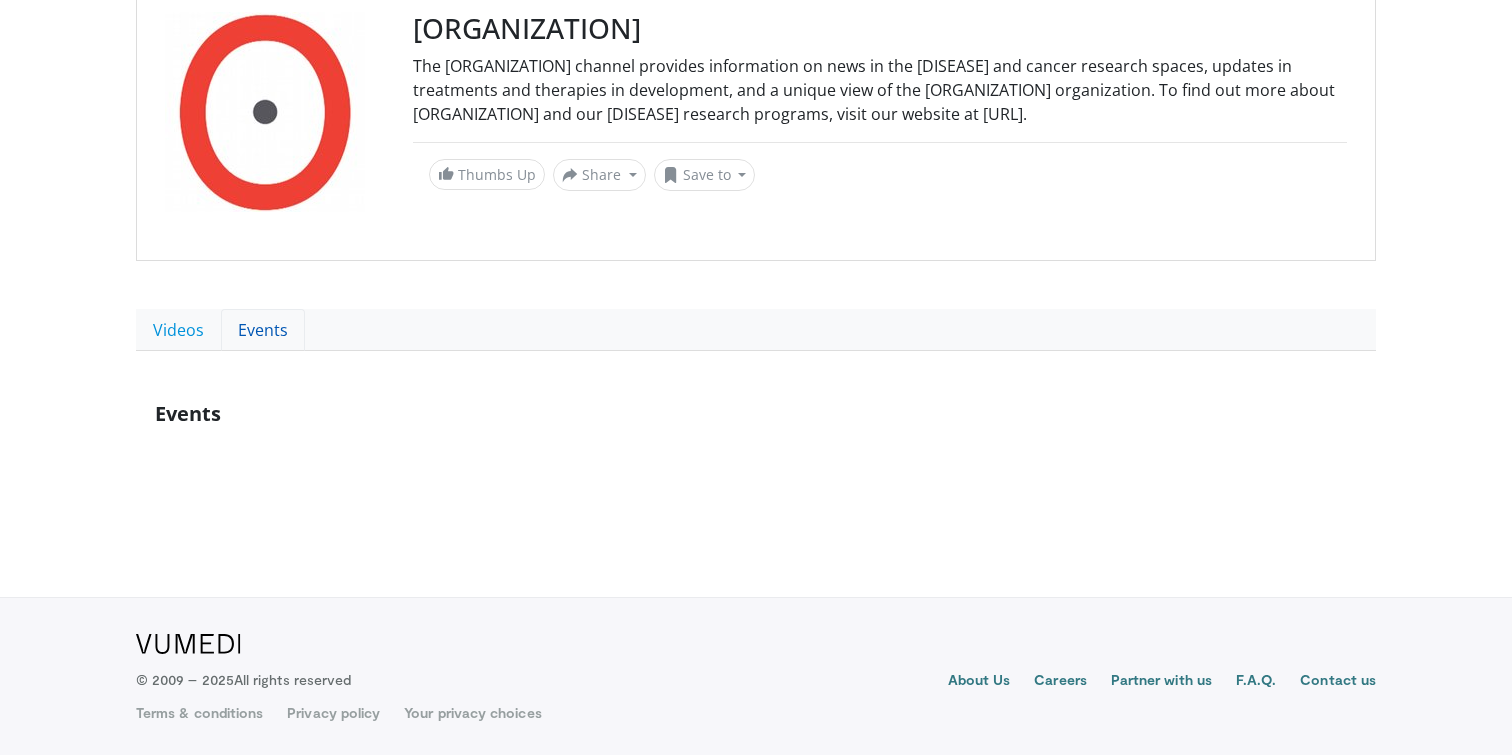click on "Events" at bounding box center [263, 330] 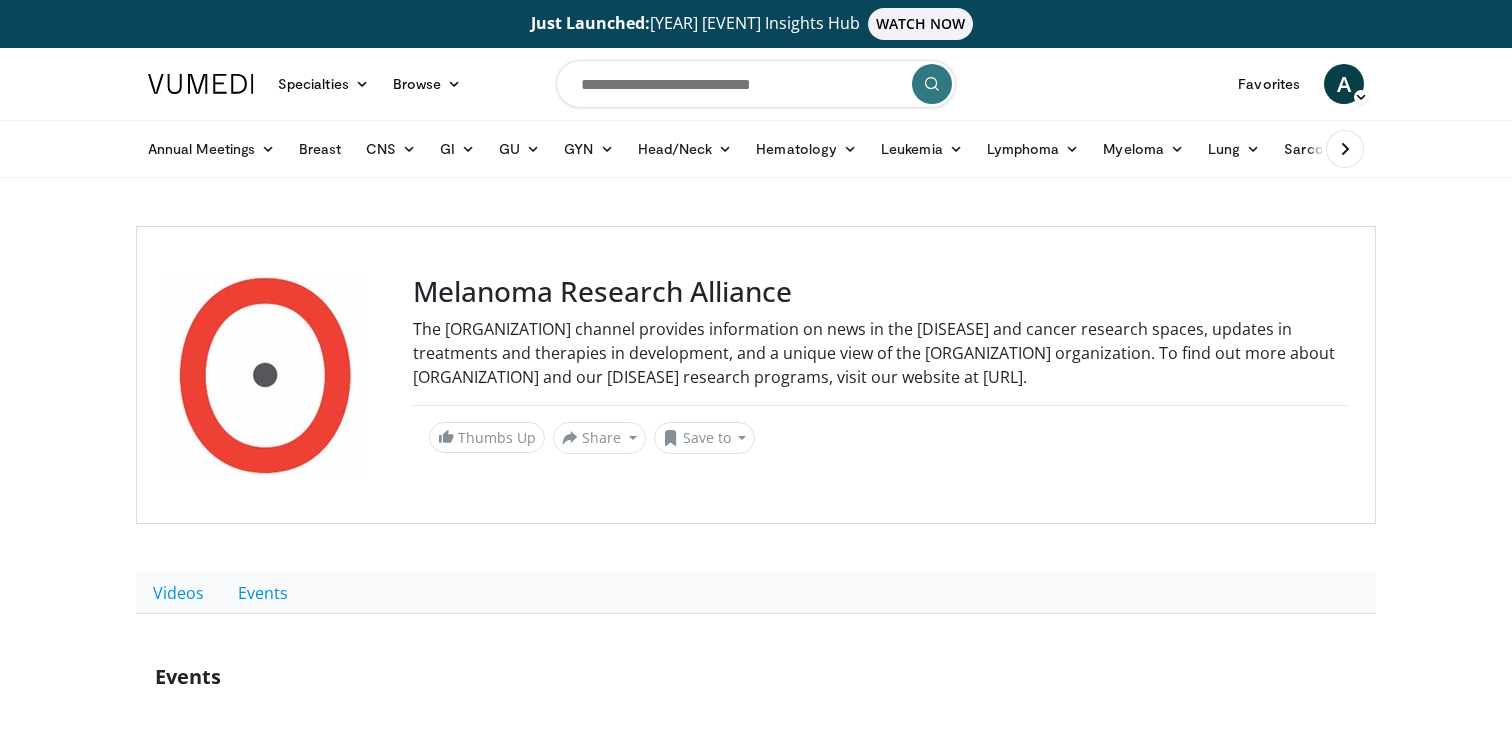 scroll, scrollTop: 0, scrollLeft: 0, axis: both 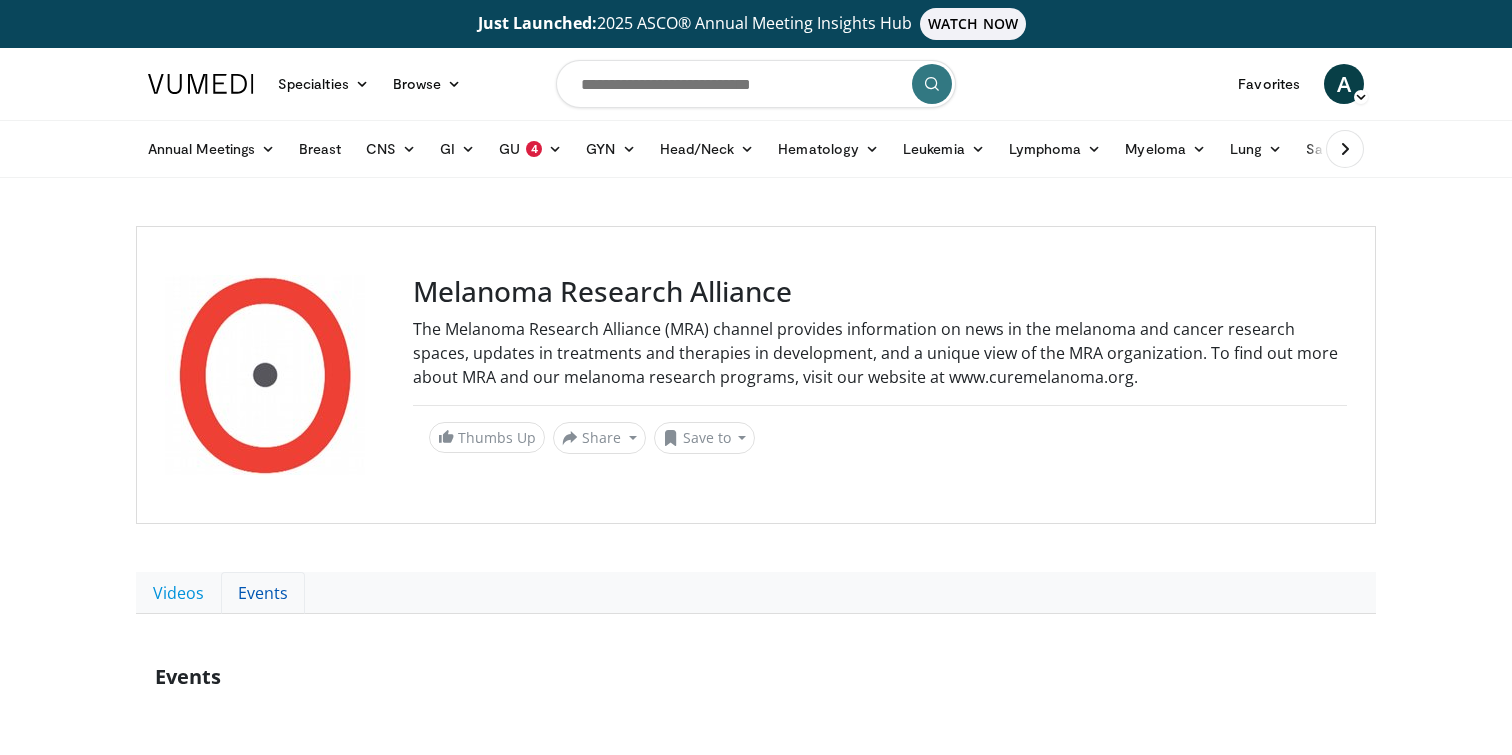 click on "Events" at bounding box center (263, 593) 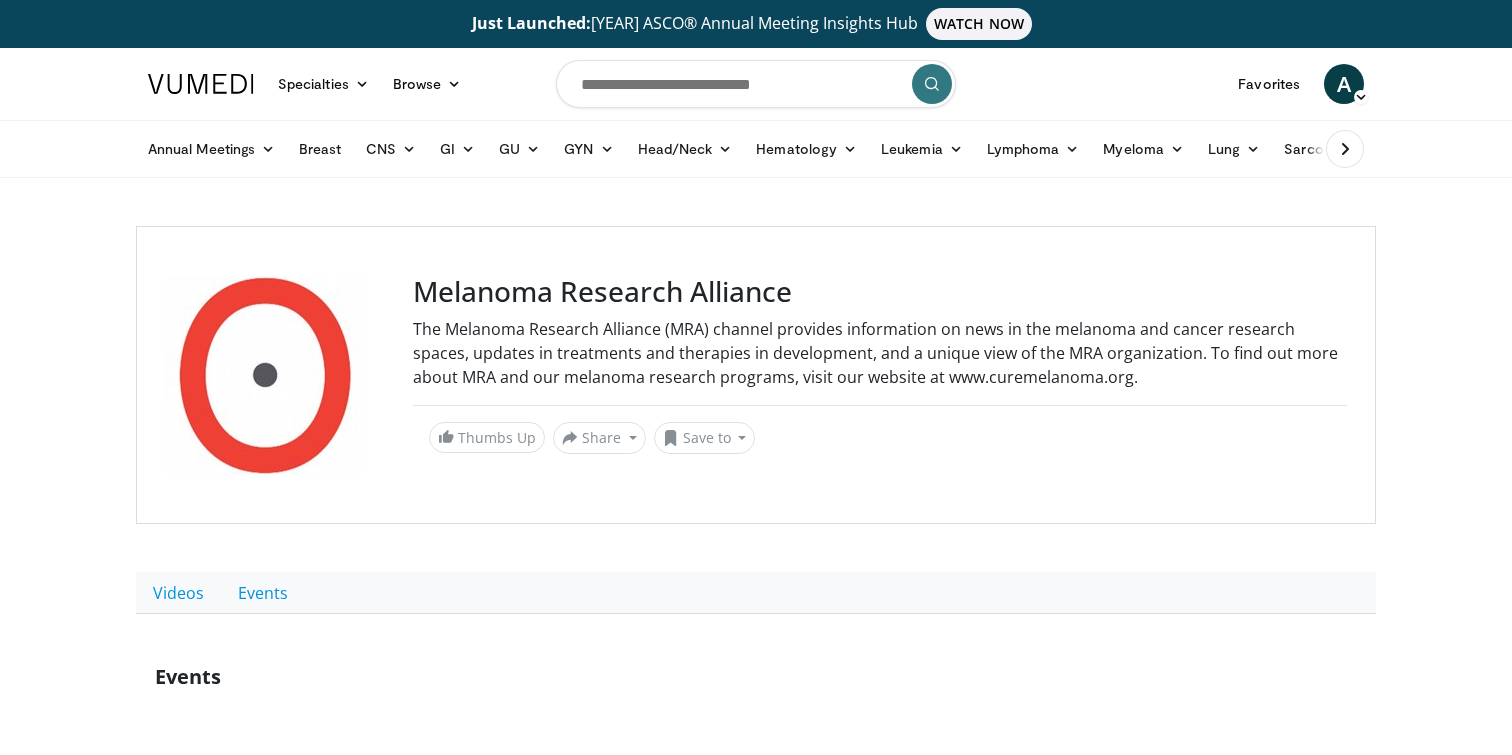 scroll, scrollTop: 0, scrollLeft: 0, axis: both 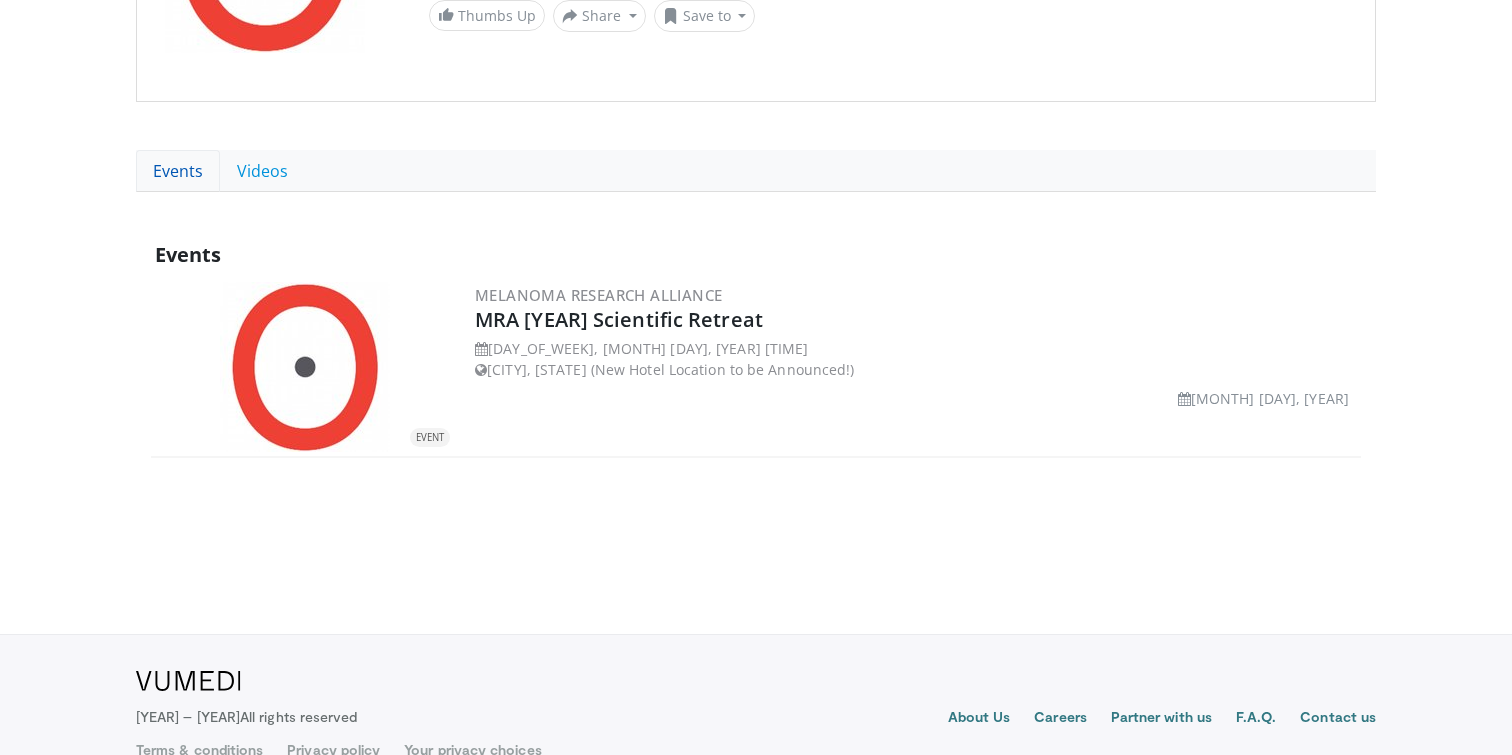click on "Events" at bounding box center (178, 171) 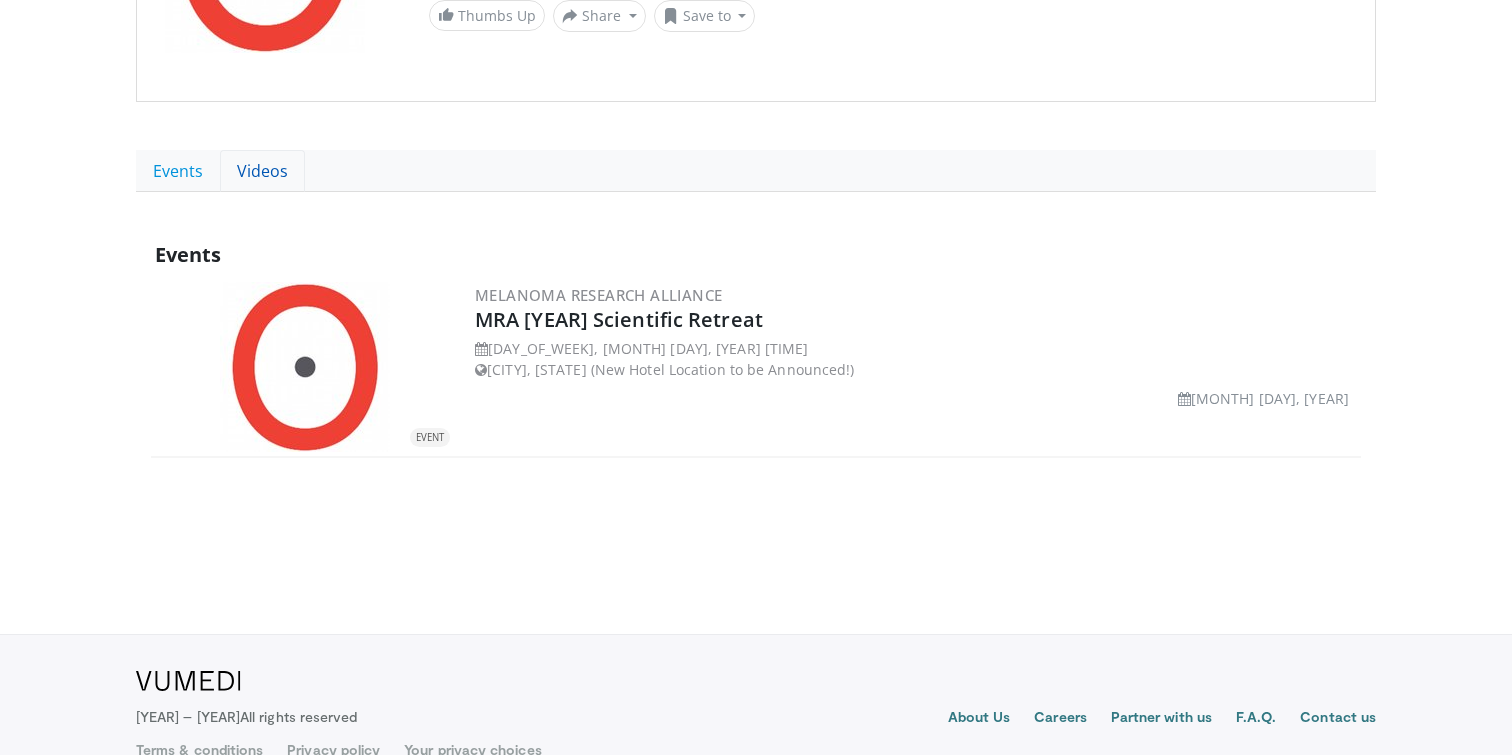 click on "Videos" at bounding box center (262, 171) 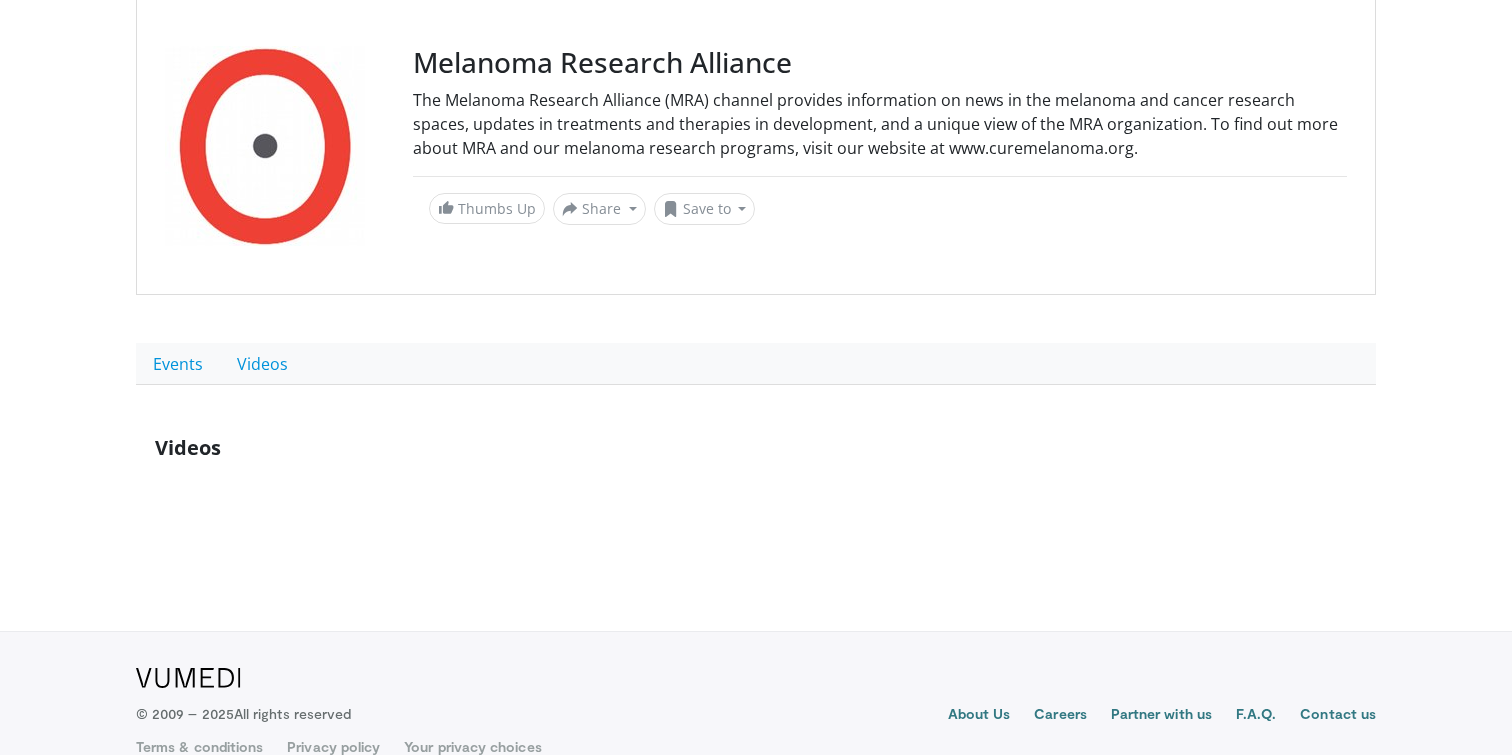 scroll, scrollTop: 263, scrollLeft: 0, axis: vertical 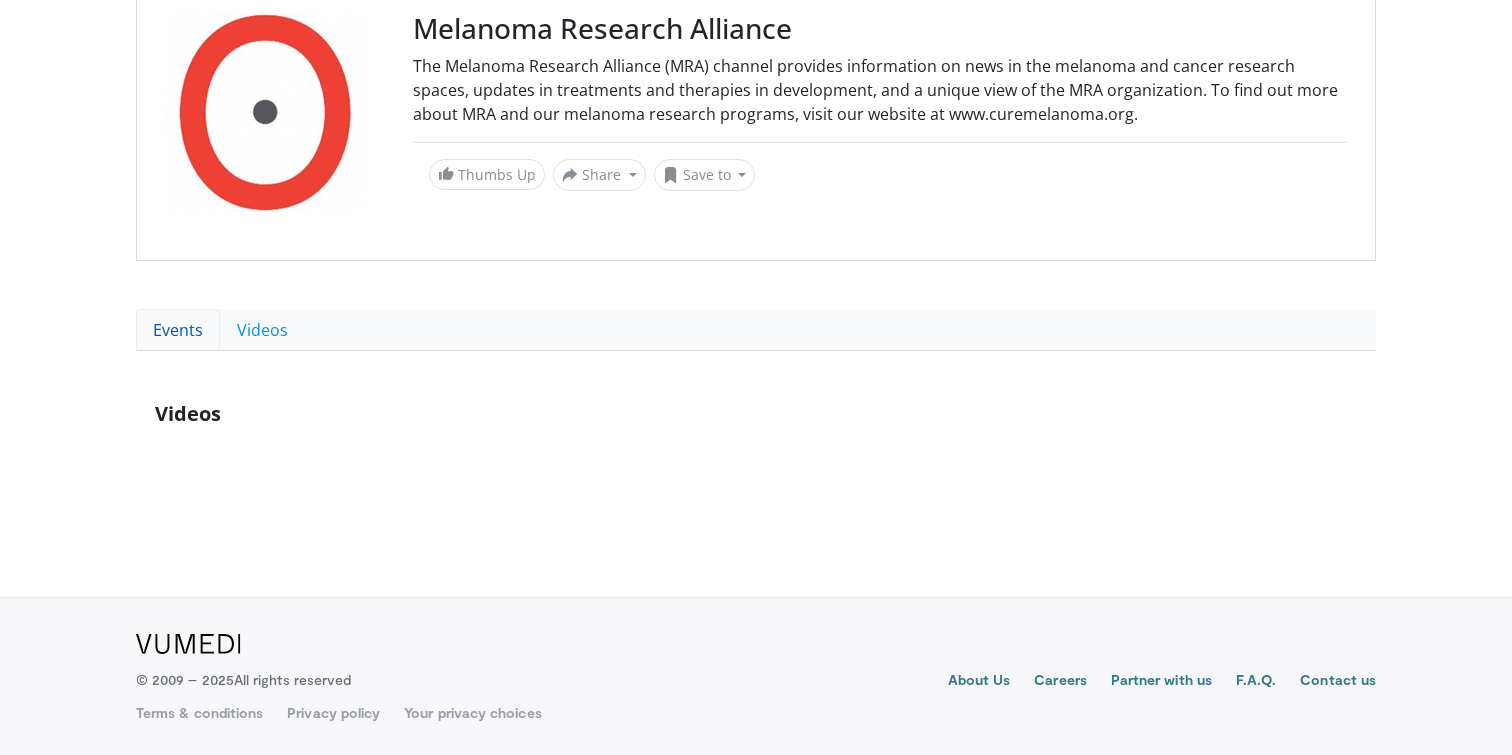 click on "Events" at bounding box center [178, 330] 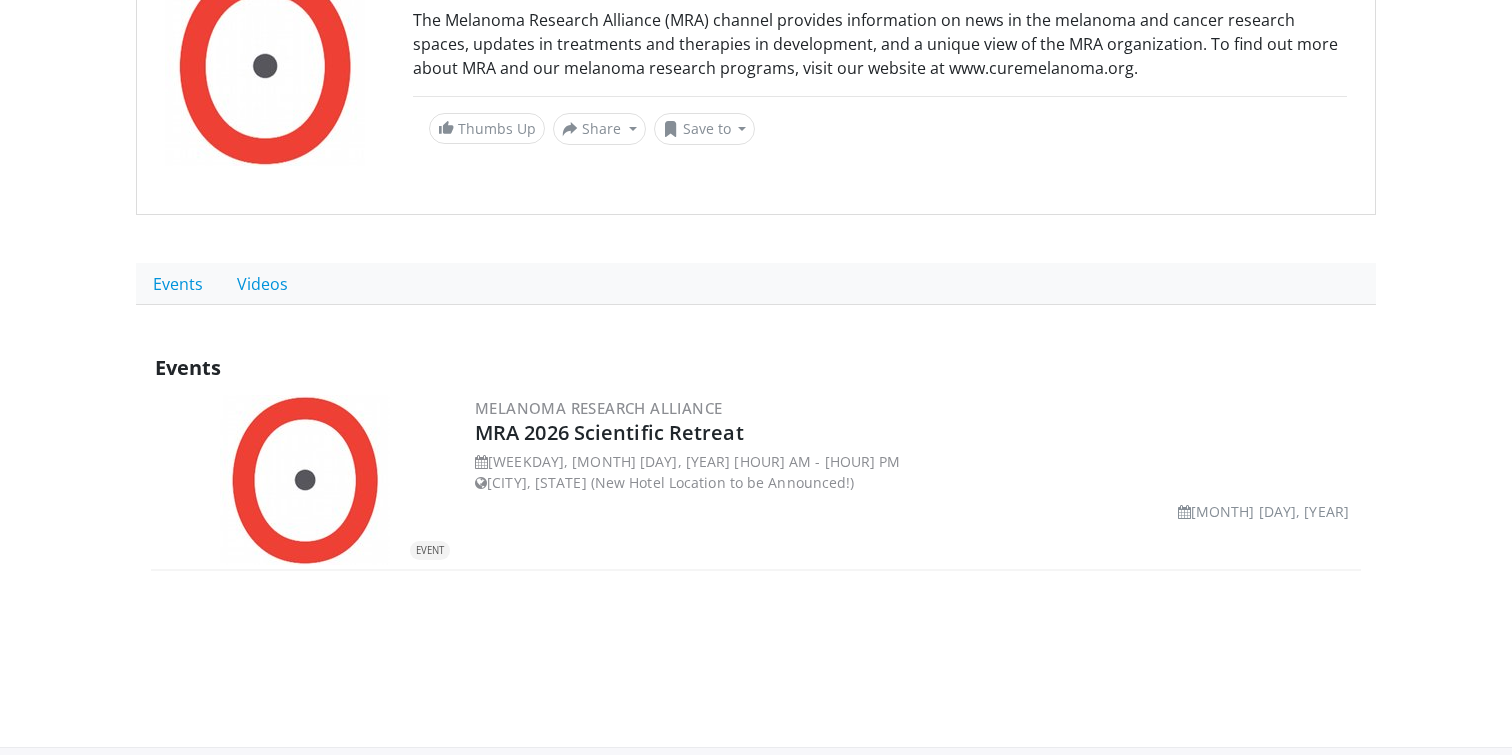 scroll, scrollTop: 311, scrollLeft: 0, axis: vertical 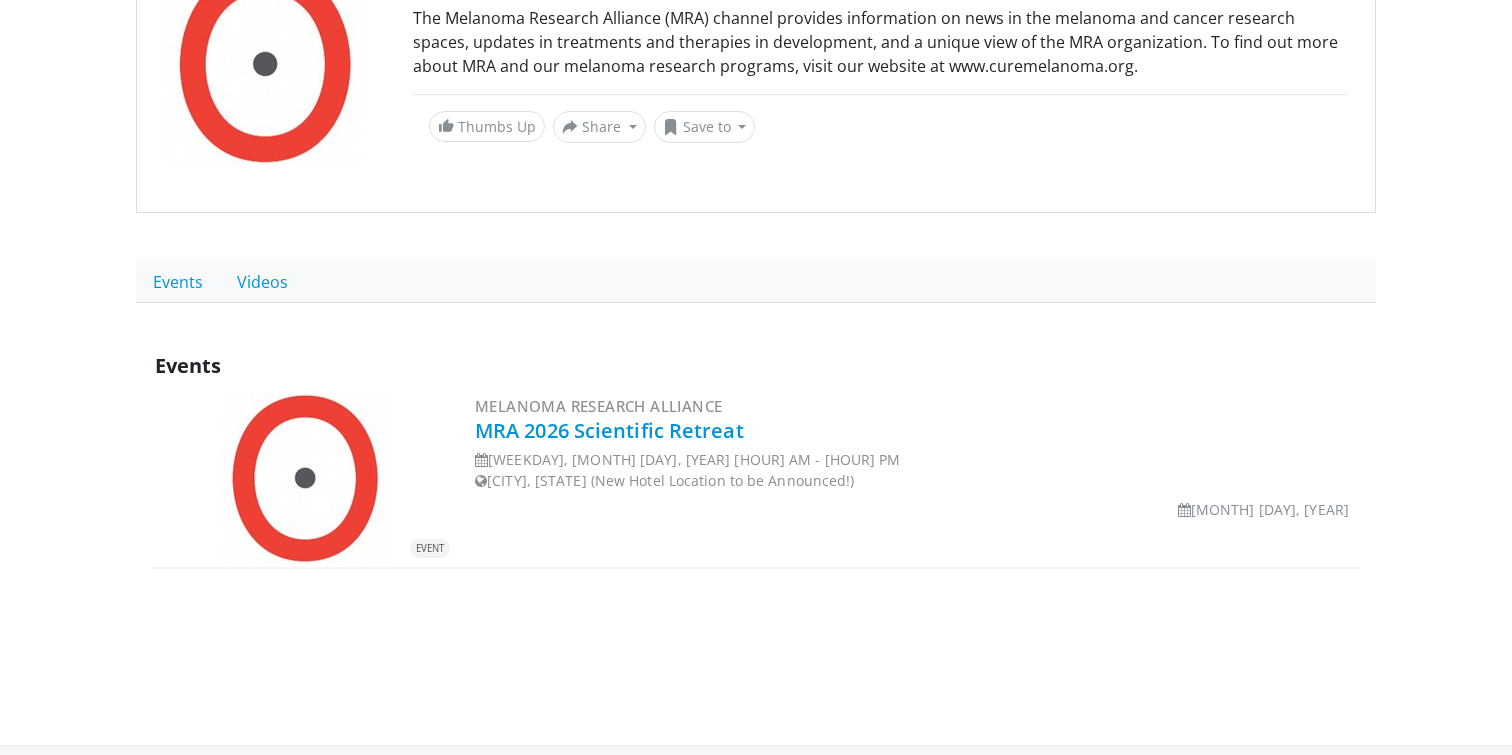 click on "MRA 2026 Scientific Retreat" at bounding box center (609, 430) 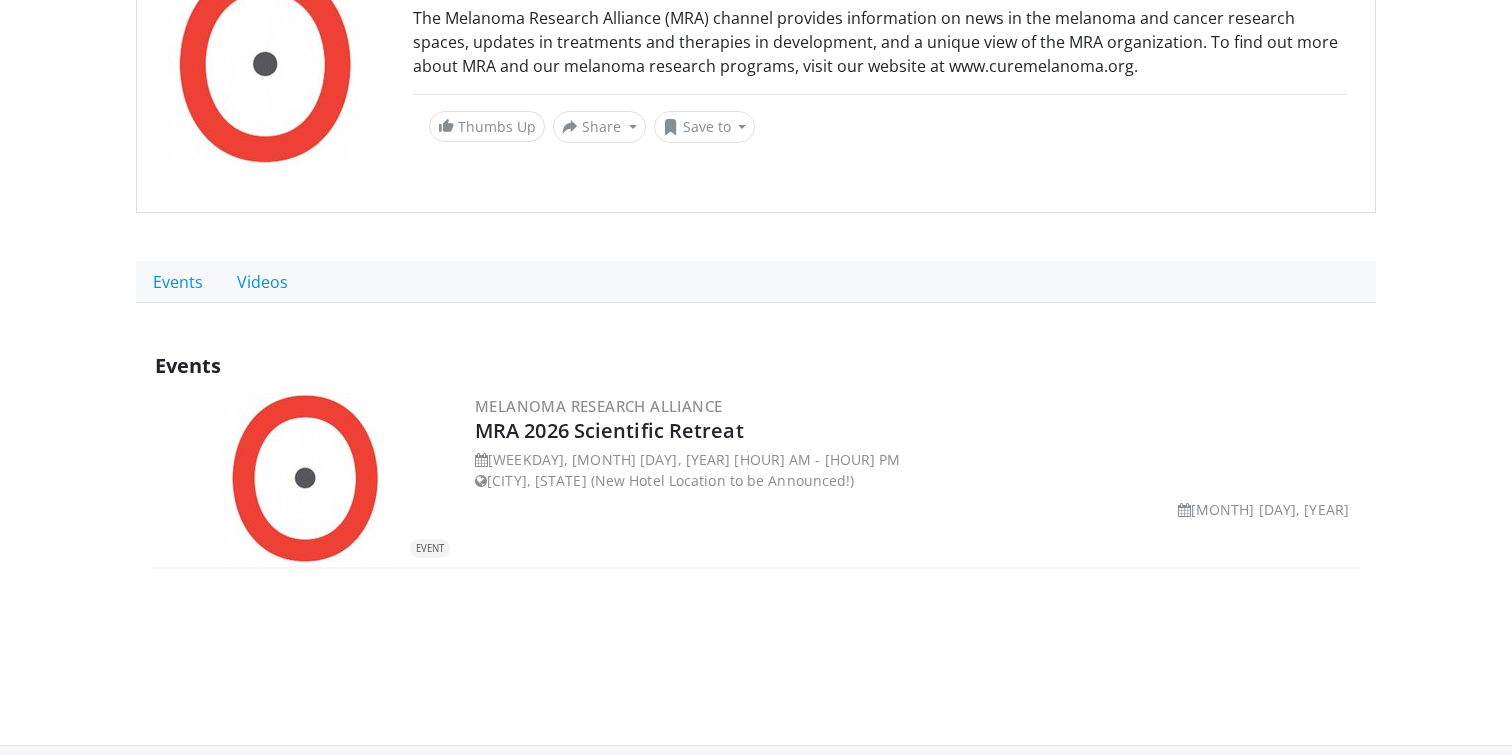 scroll, scrollTop: 0, scrollLeft: 0, axis: both 